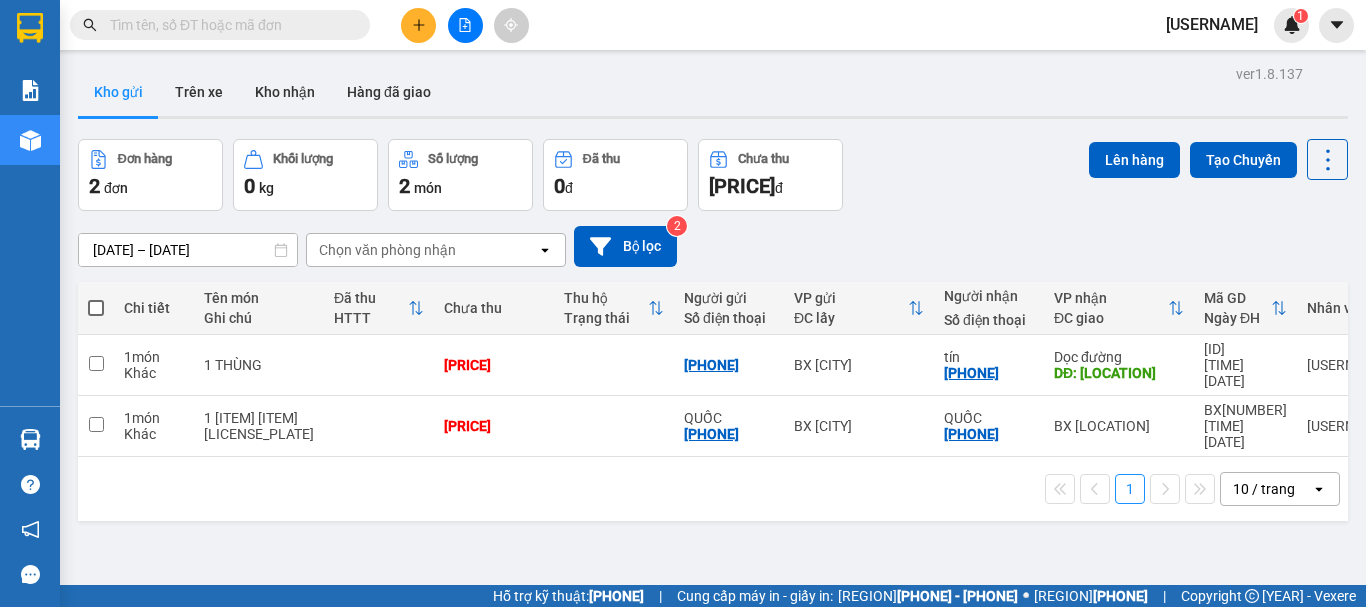 scroll, scrollTop: 0, scrollLeft: 0, axis: both 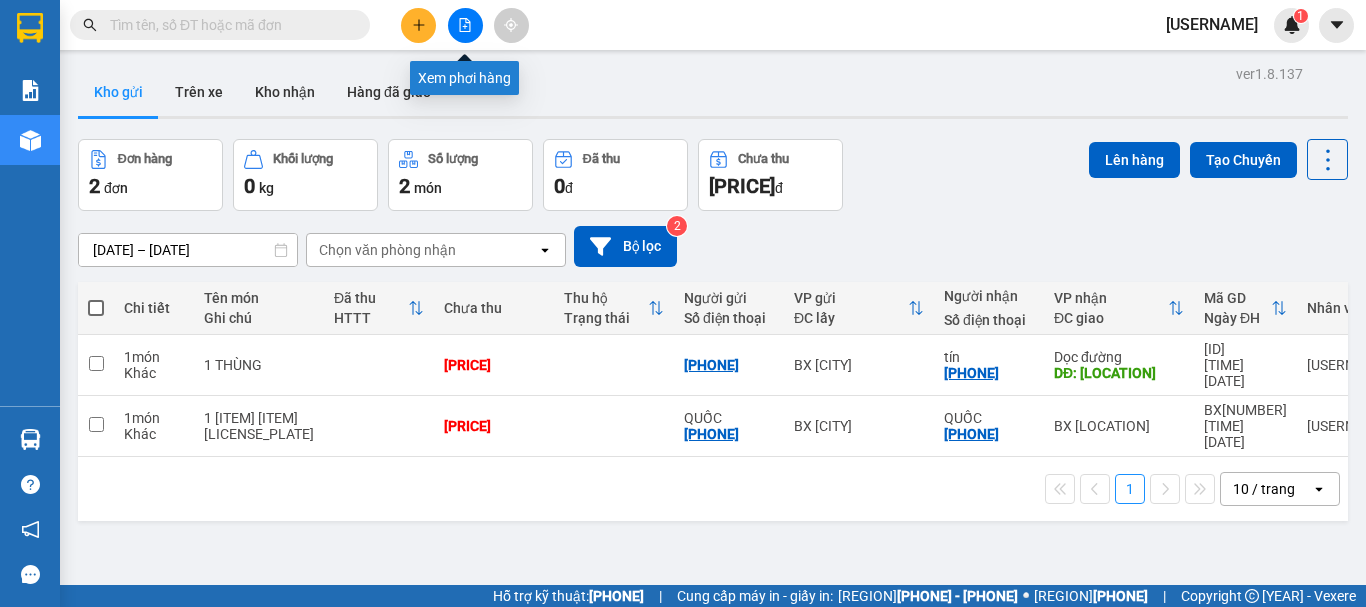 click at bounding box center (465, 25) 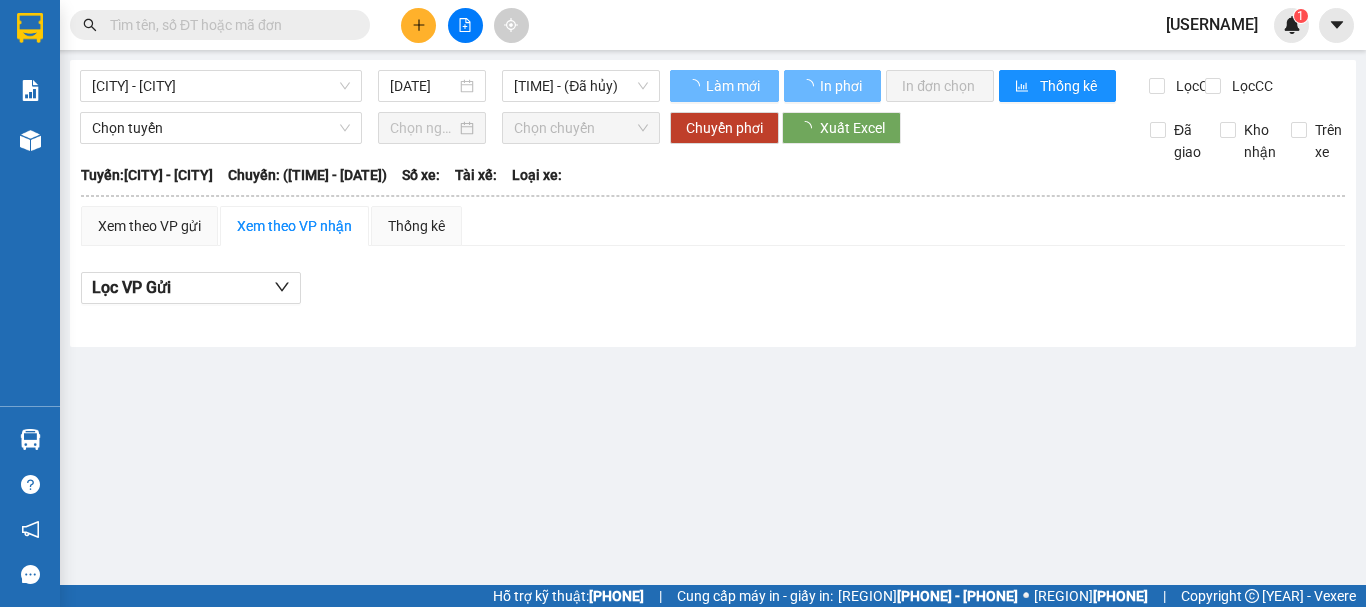 click on "[CITY] - [CITY]" at bounding box center (221, 86) 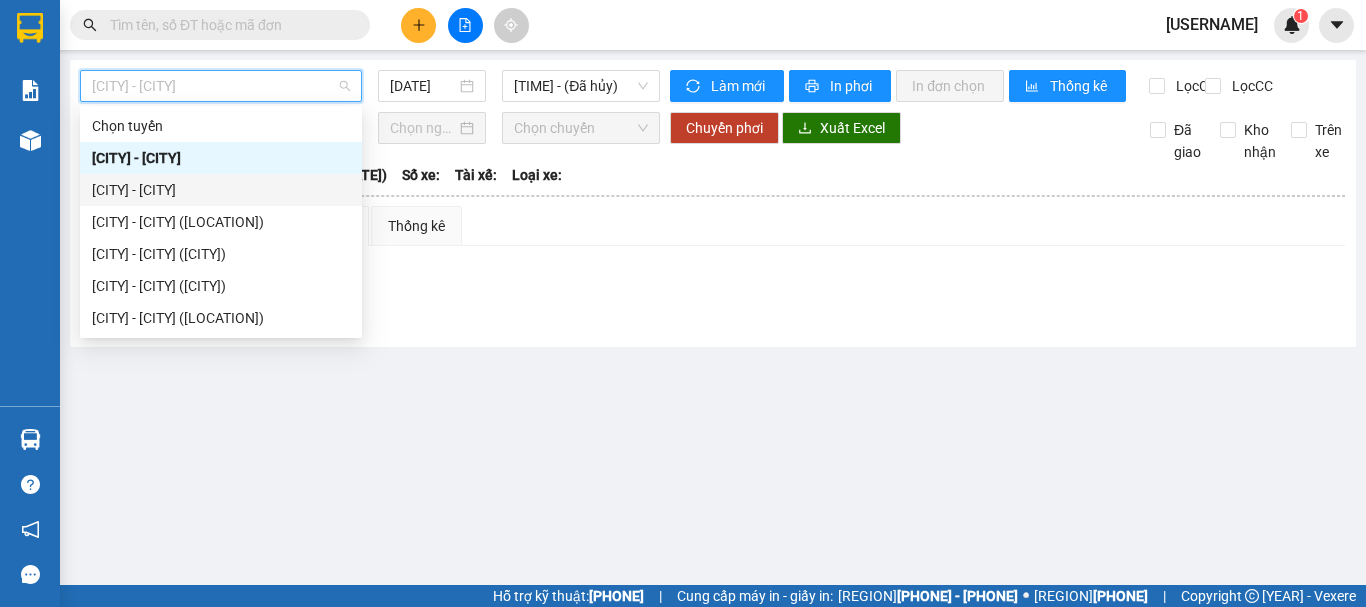 click on "[CITY] - [CITY]" at bounding box center (221, 190) 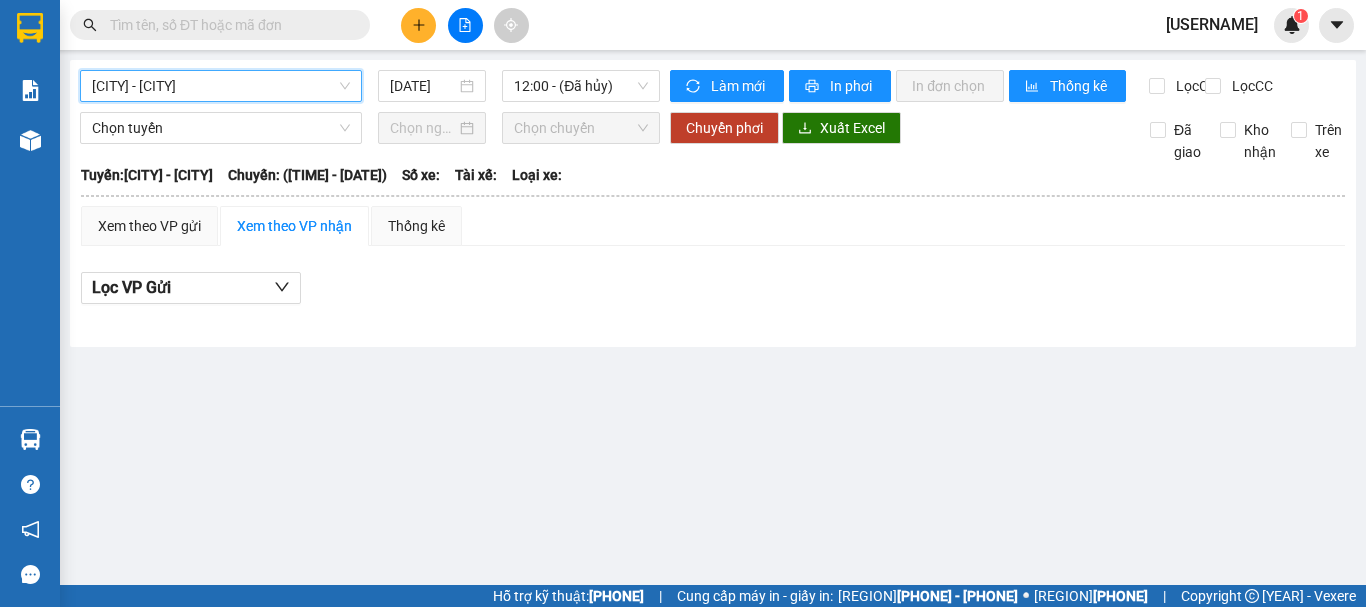 click on "[TIME] - (Đã hủy)" at bounding box center (581, 86) 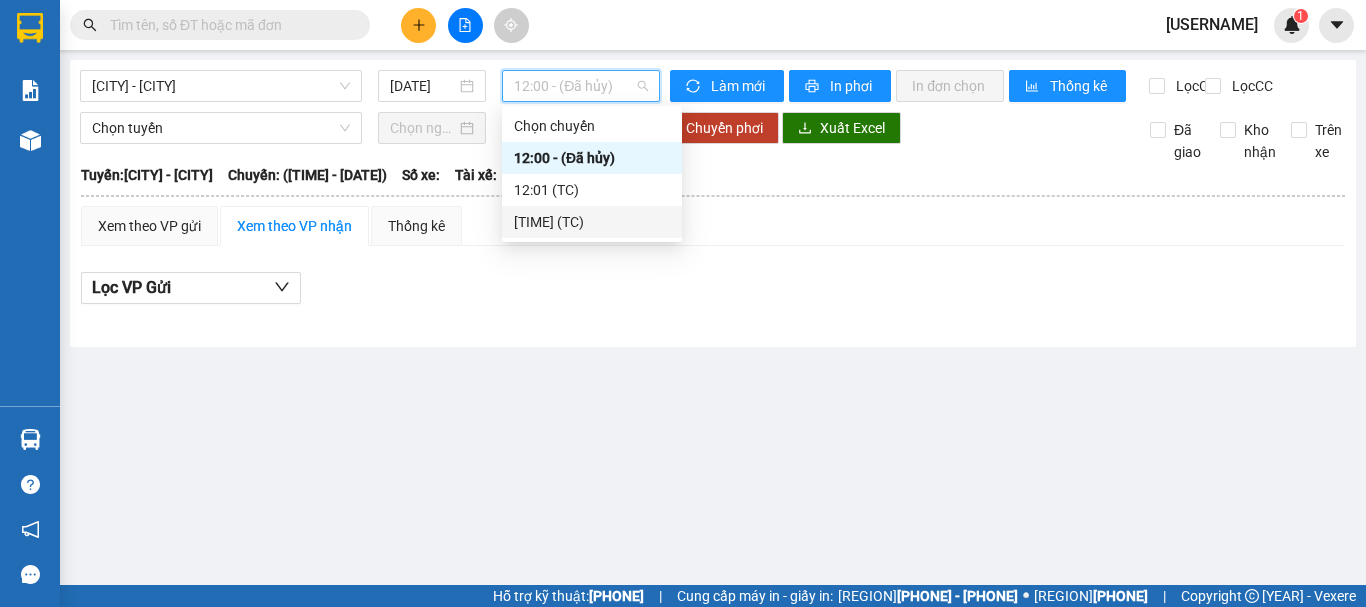 click on "[TIME] (TC)" at bounding box center (0, 0) 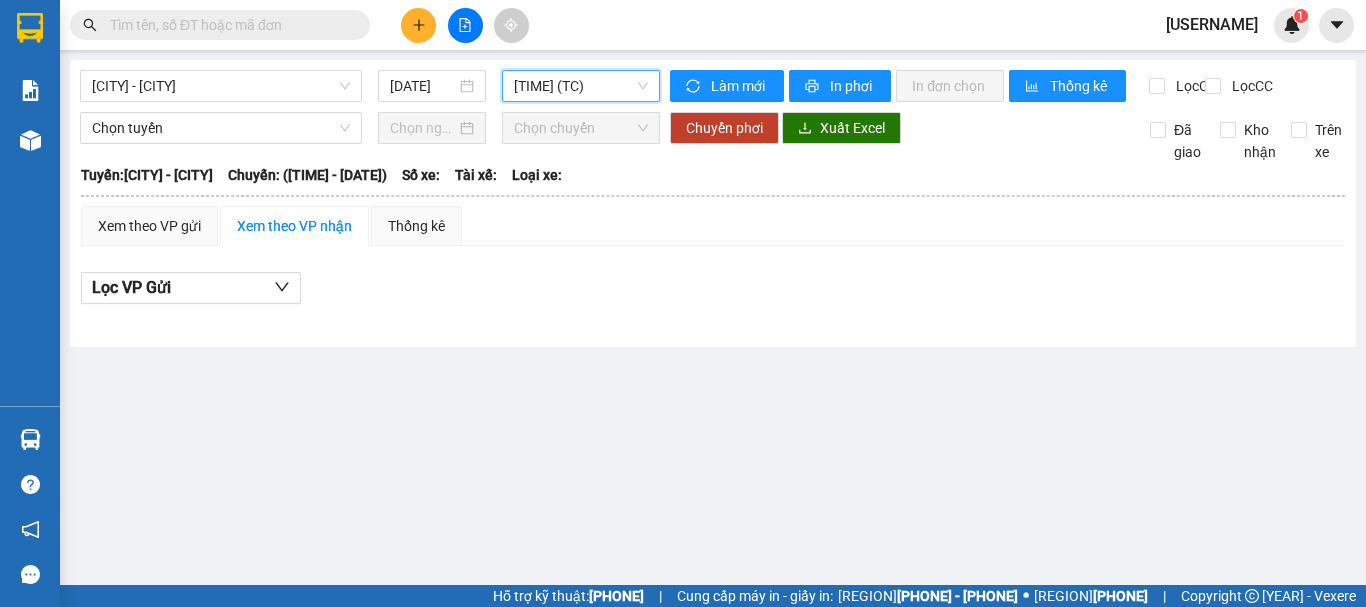 click on "[DATE]" at bounding box center [432, 86] 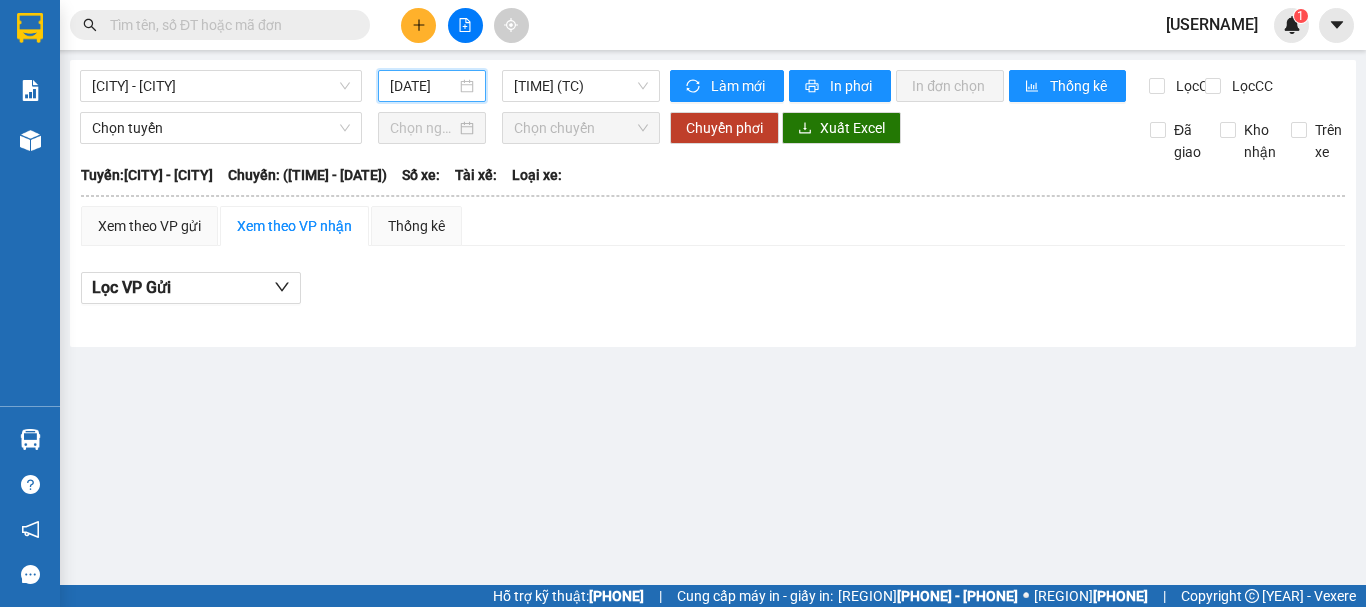 scroll, scrollTop: 0, scrollLeft: 5, axis: horizontal 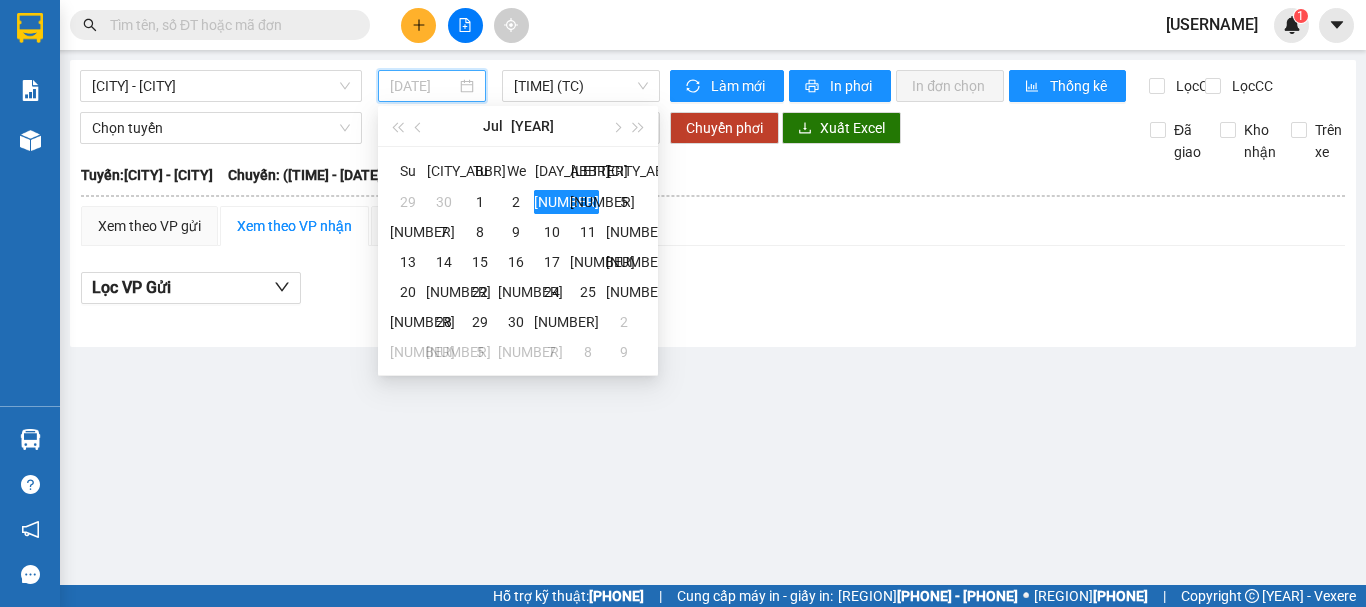 click on "2" at bounding box center (480, 202) 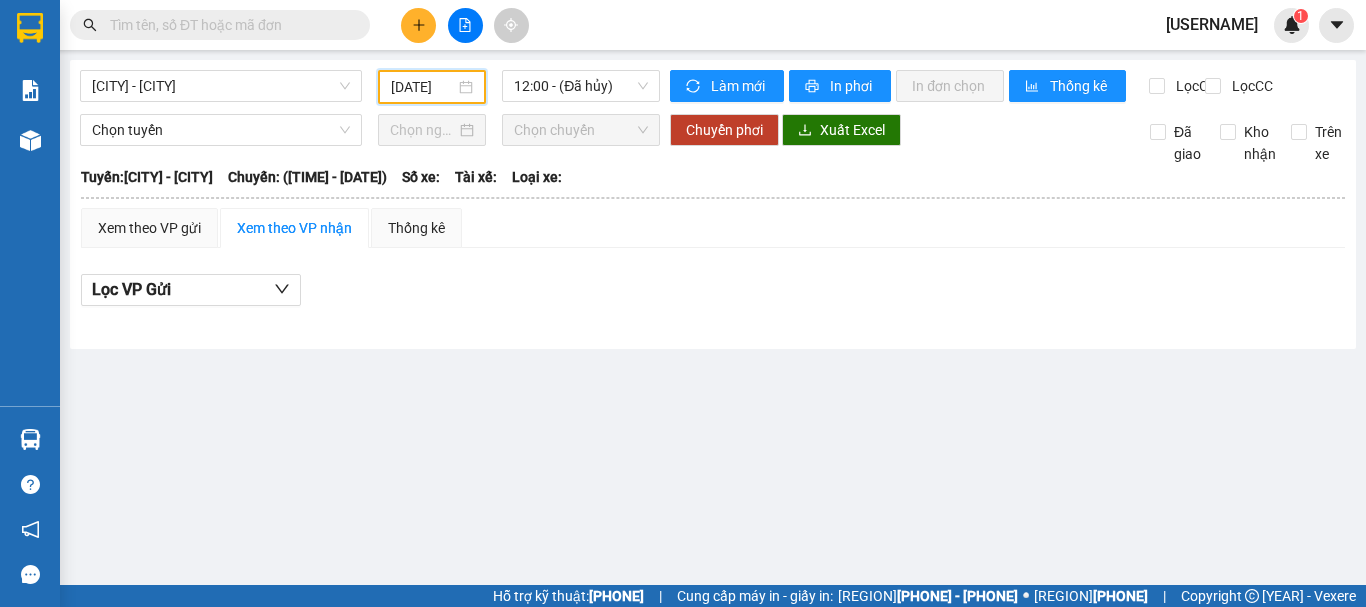 click on "[TIME] - (Đã hủy)" at bounding box center (581, 86) 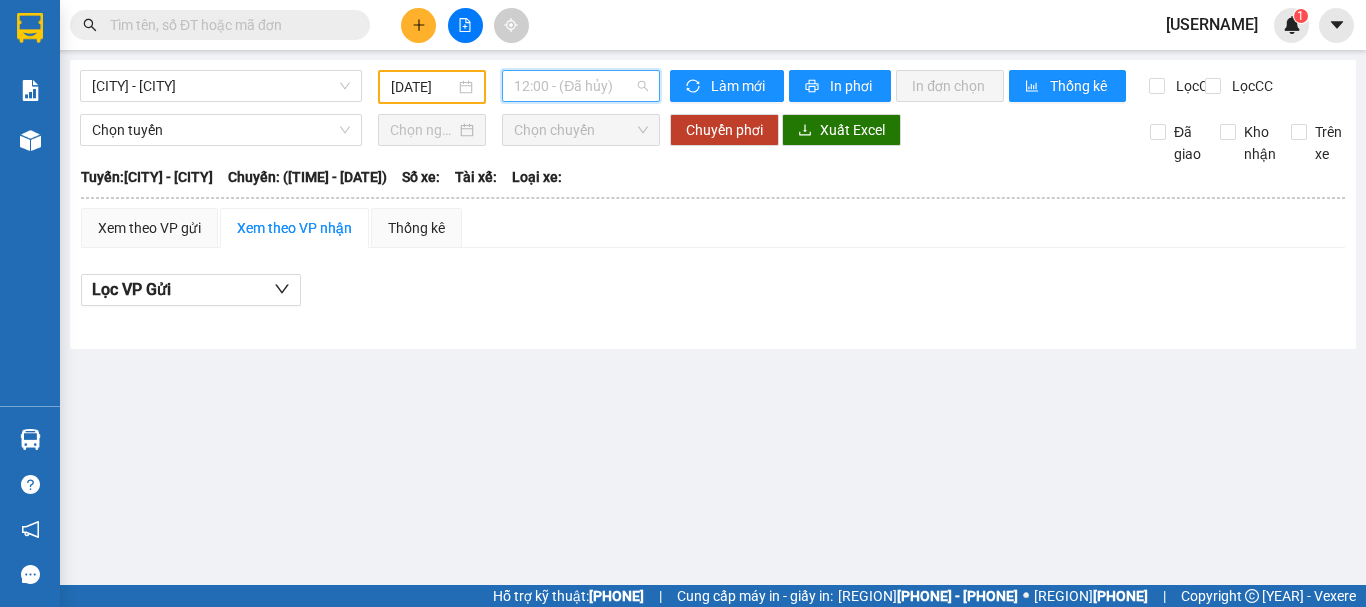 scroll, scrollTop: 0, scrollLeft: 0, axis: both 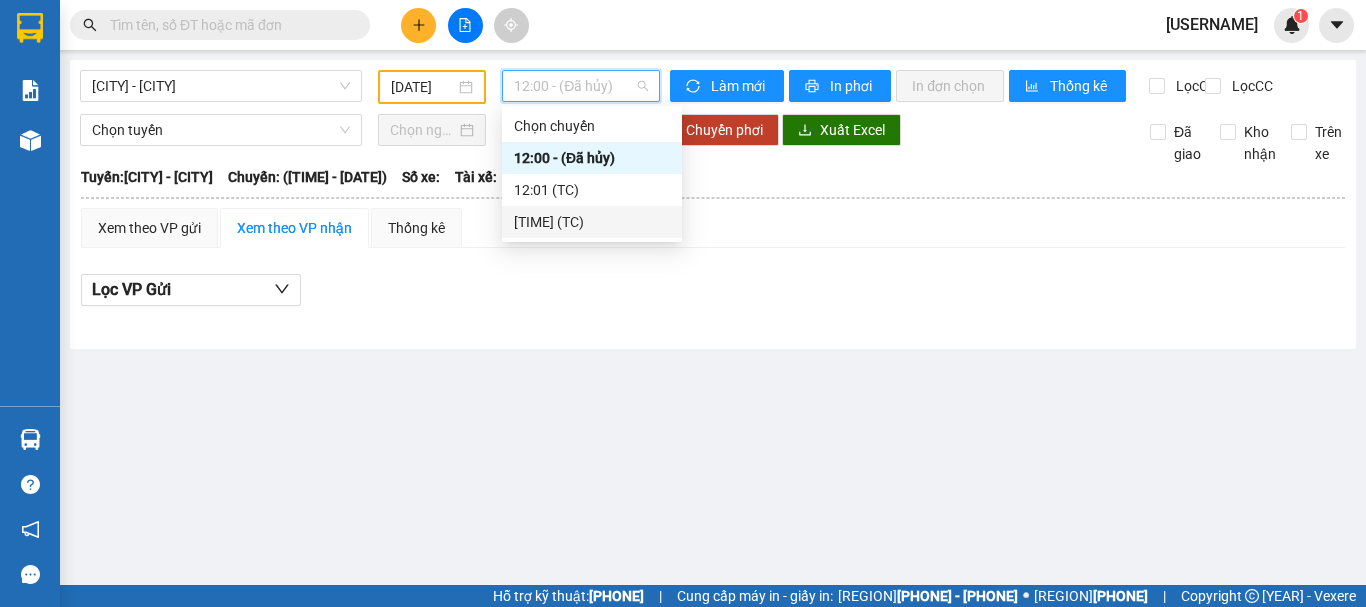 click on "[TIME] (TC)" at bounding box center (0, 0) 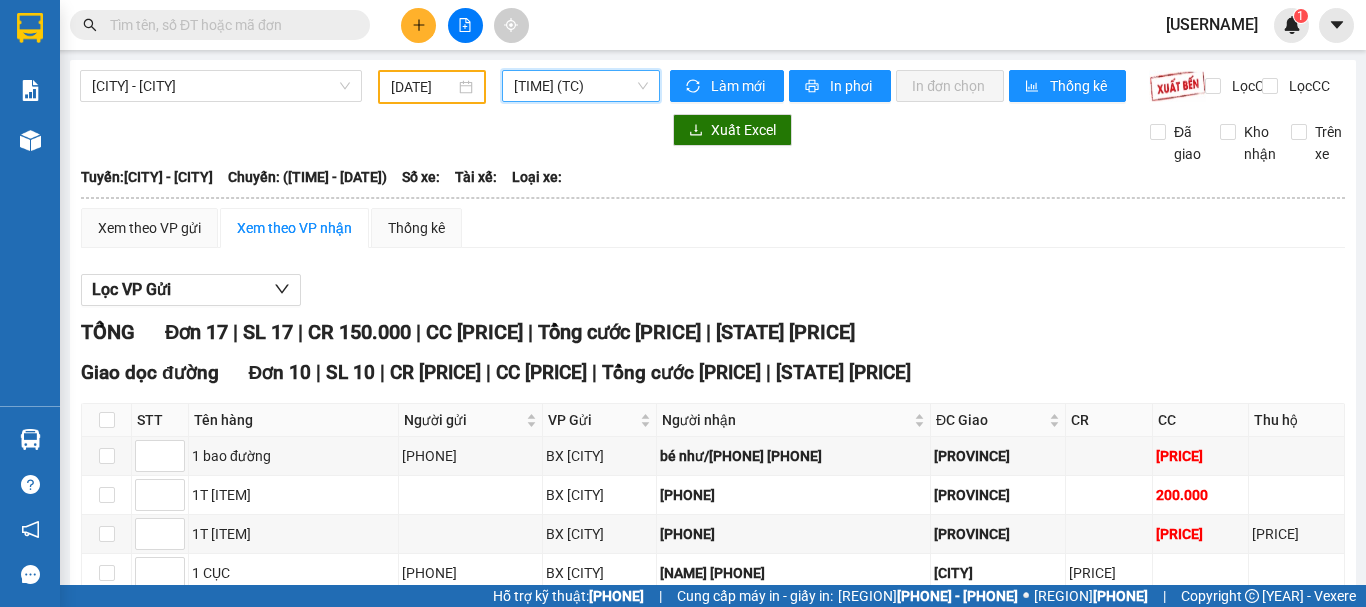 scroll, scrollTop: 511, scrollLeft: 0, axis: vertical 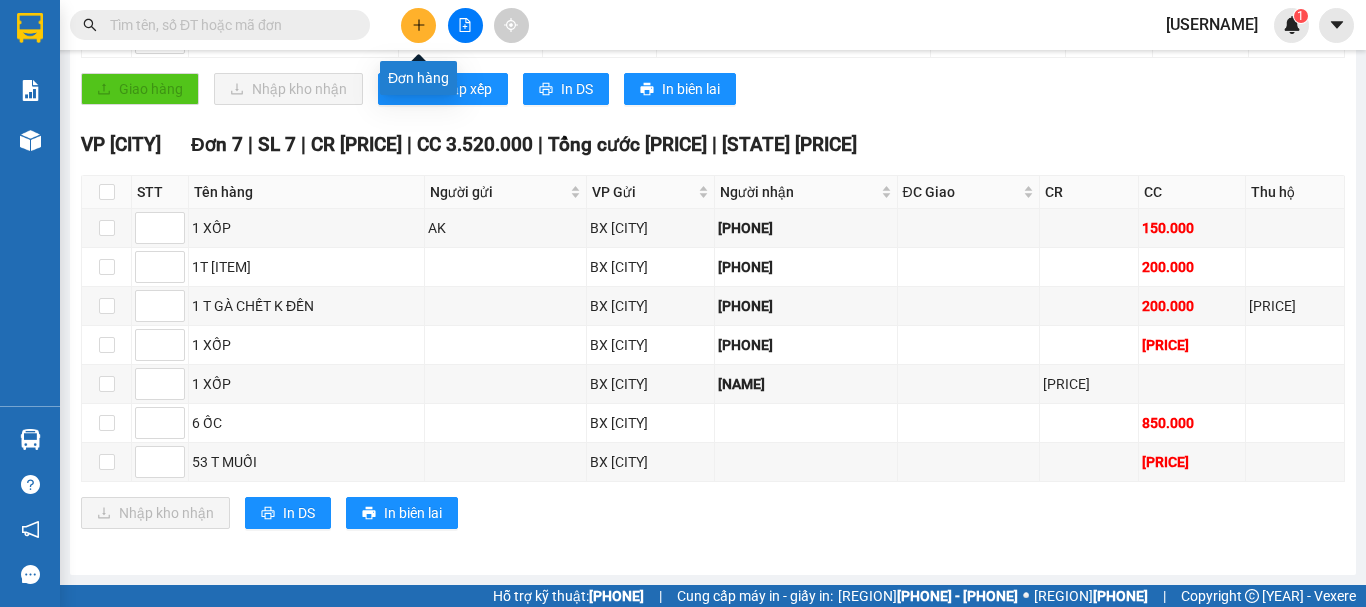 click at bounding box center [418, 25] 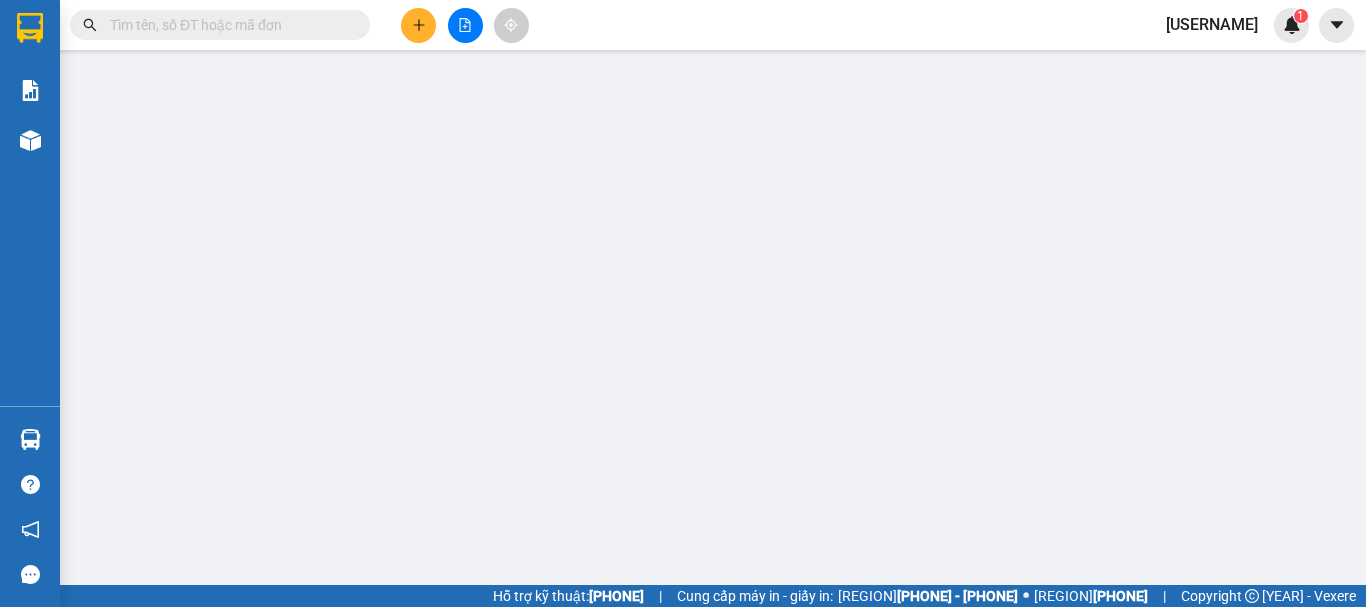scroll, scrollTop: 0, scrollLeft: 0, axis: both 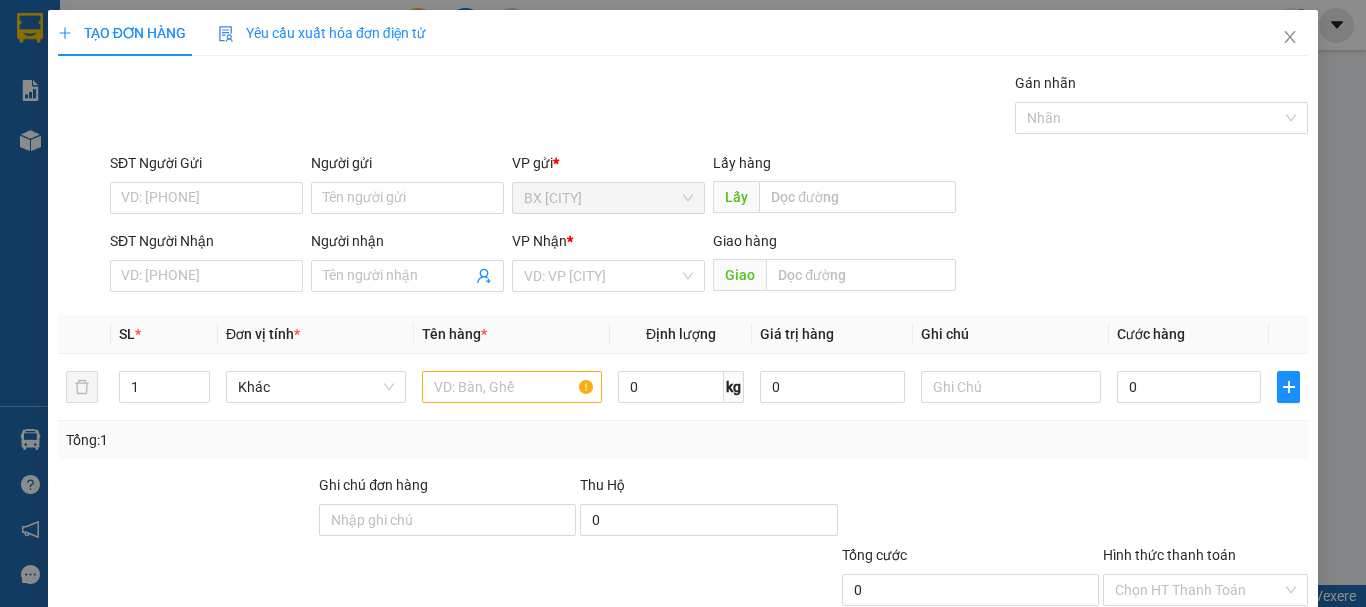 click on "SĐT Người Nhận" at bounding box center [206, 276] 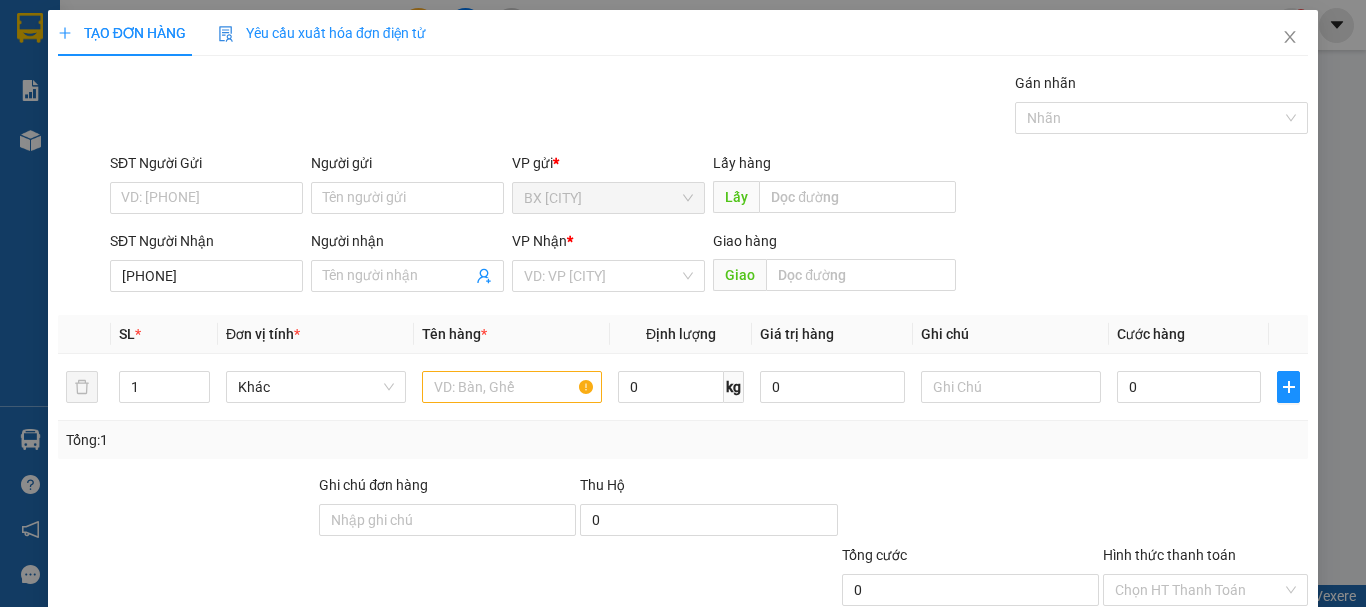 click on "[PHONE]" at bounding box center (206, 276) 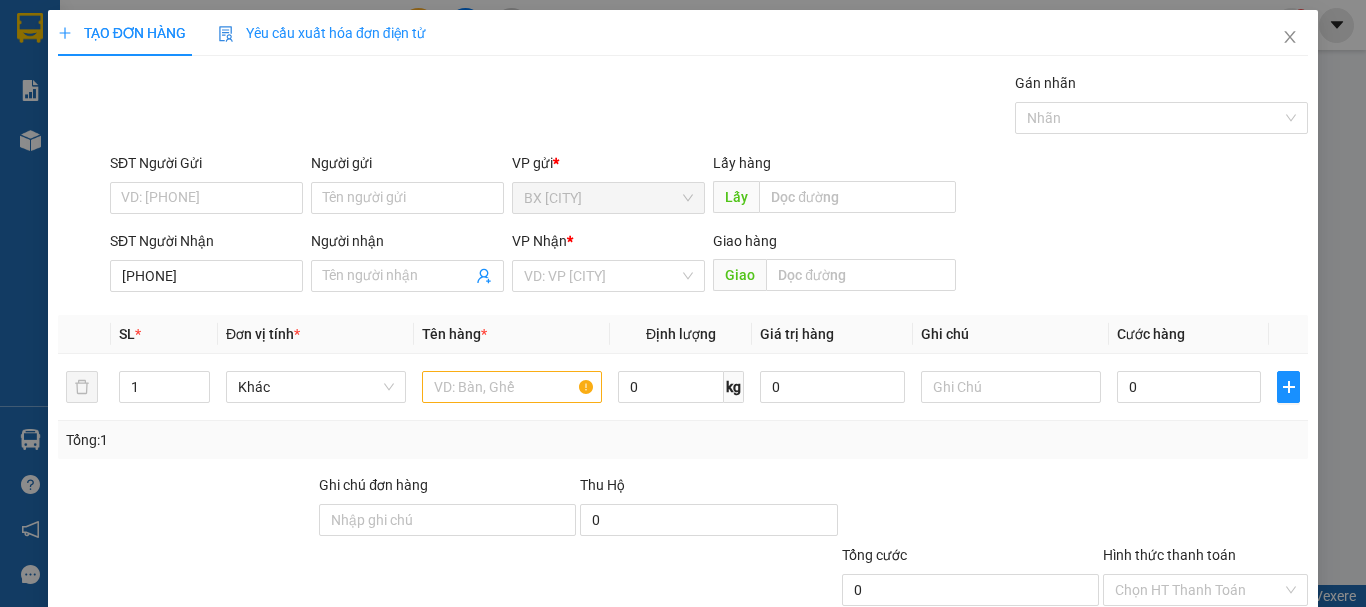 click on "[PHONE]" at bounding box center [206, 276] 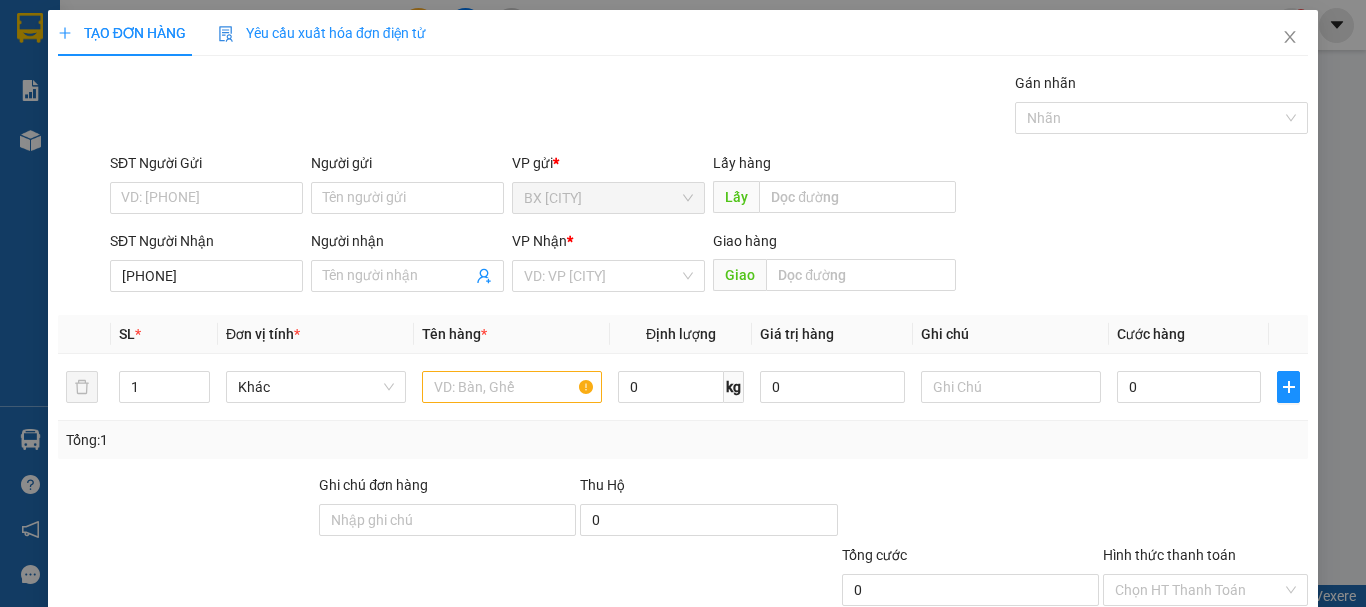 type on "[PHONE]" 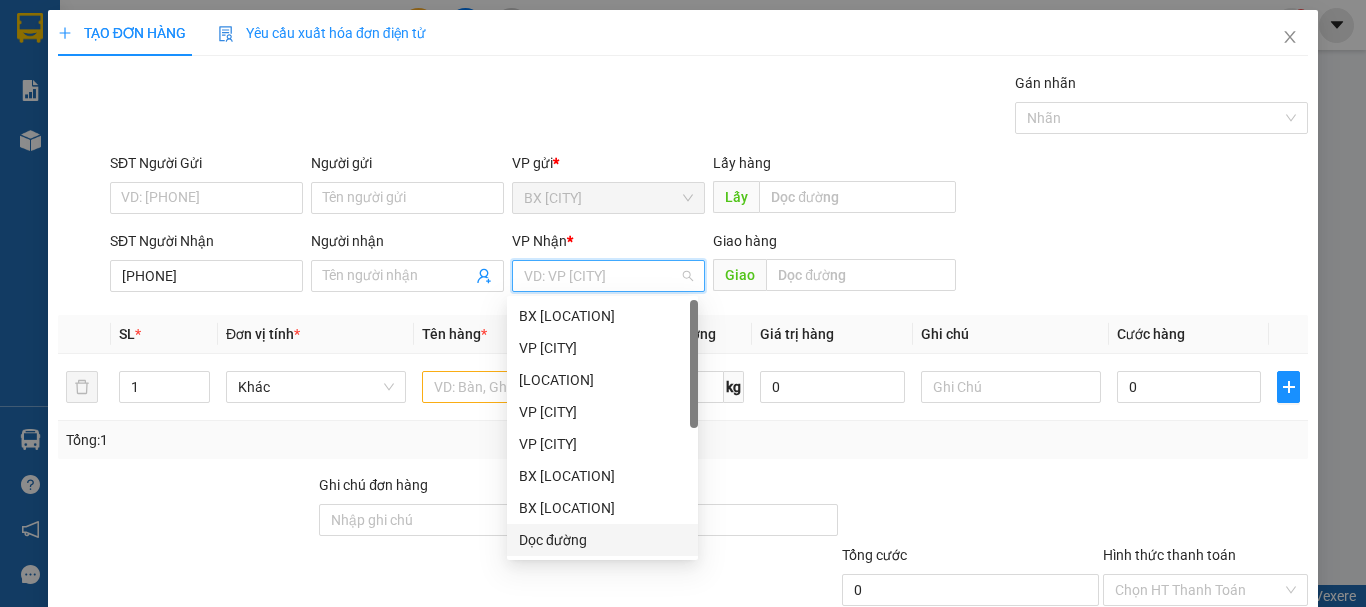 click on "Dọc đường" at bounding box center [602, 540] 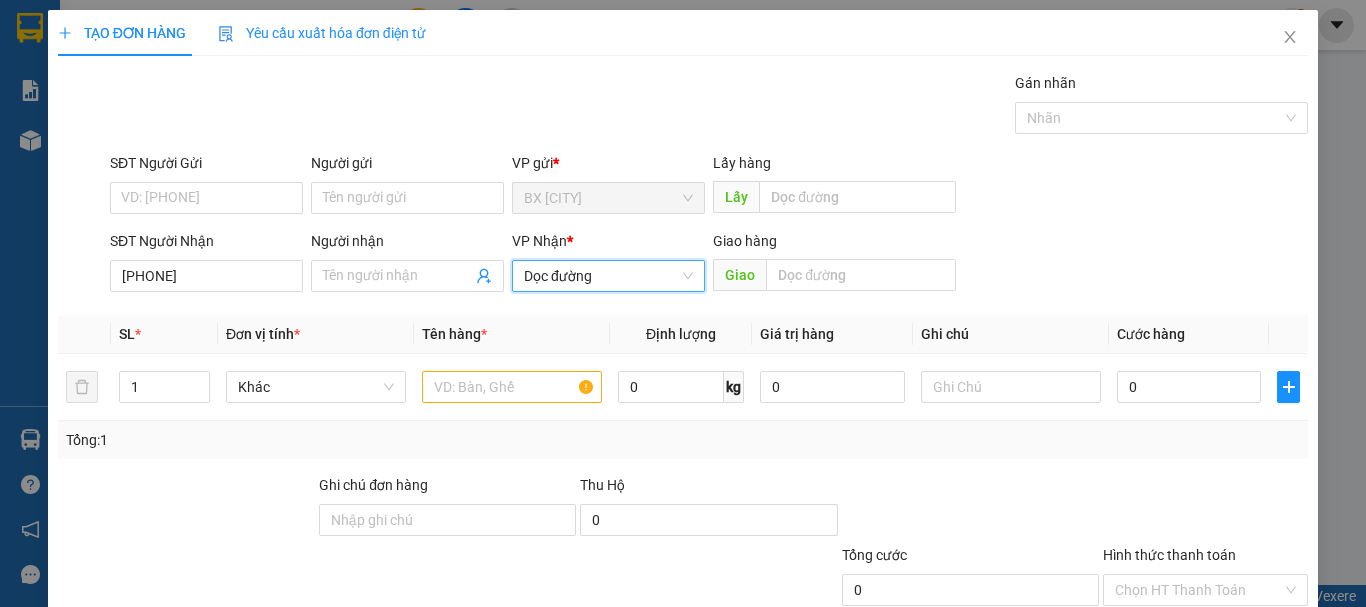 click at bounding box center (857, 197) 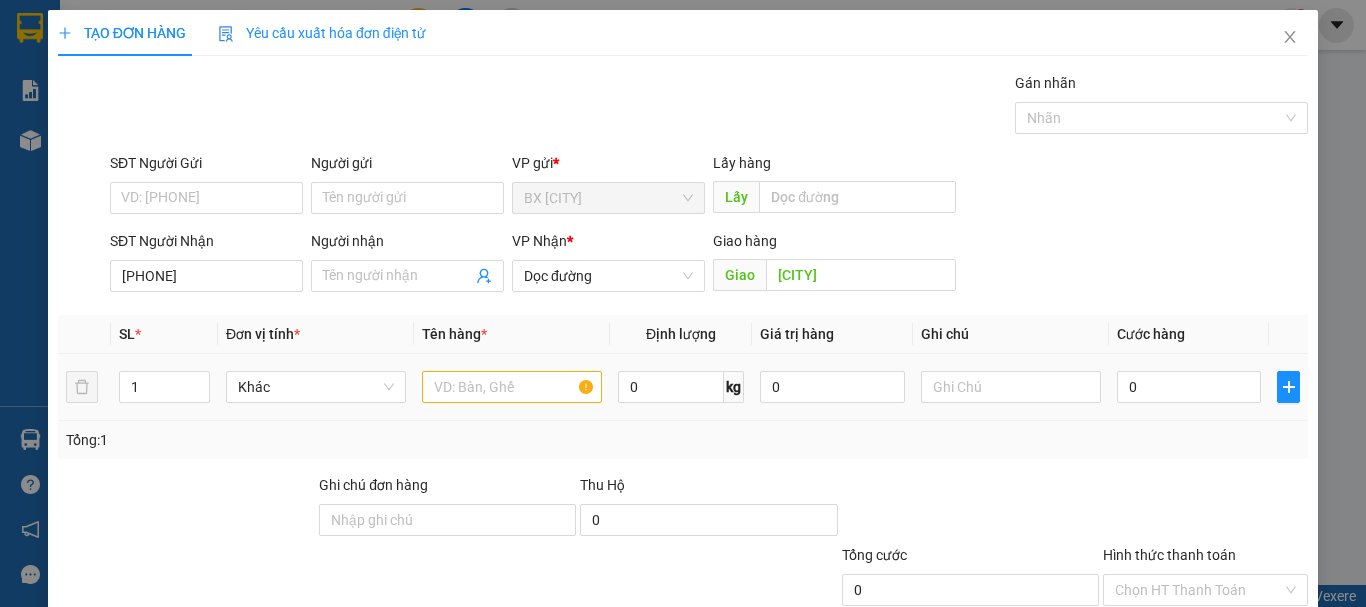 type on "[CITY]" 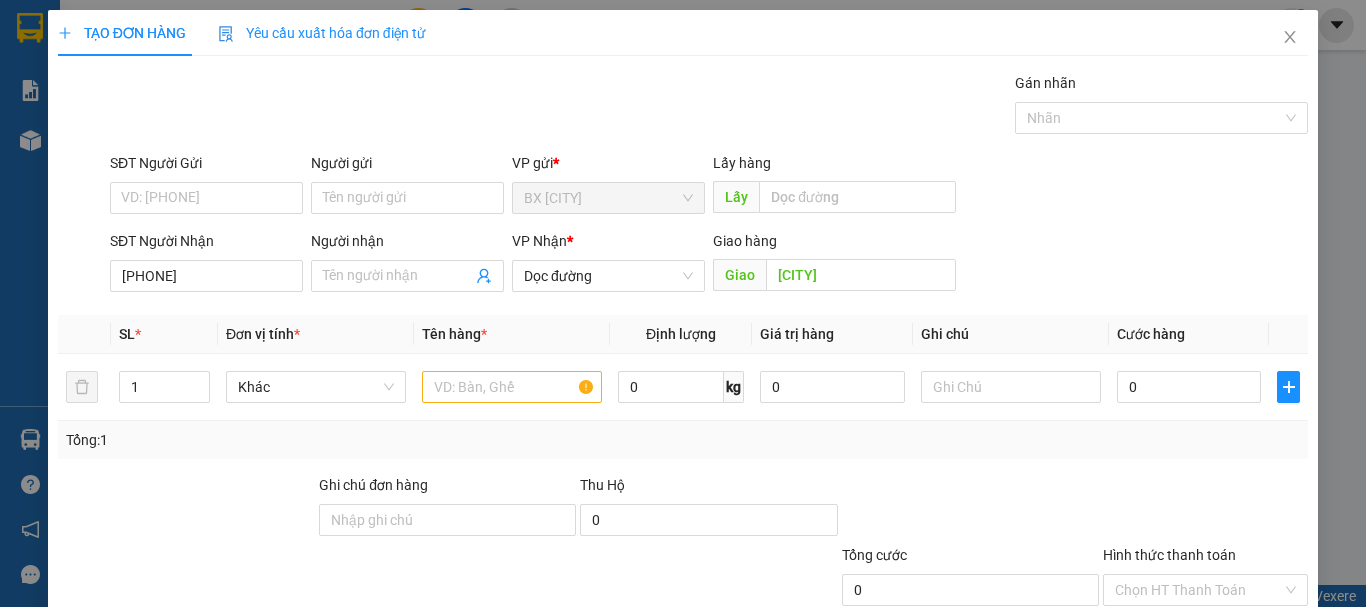 click on "[CITY]" at bounding box center [861, 275] 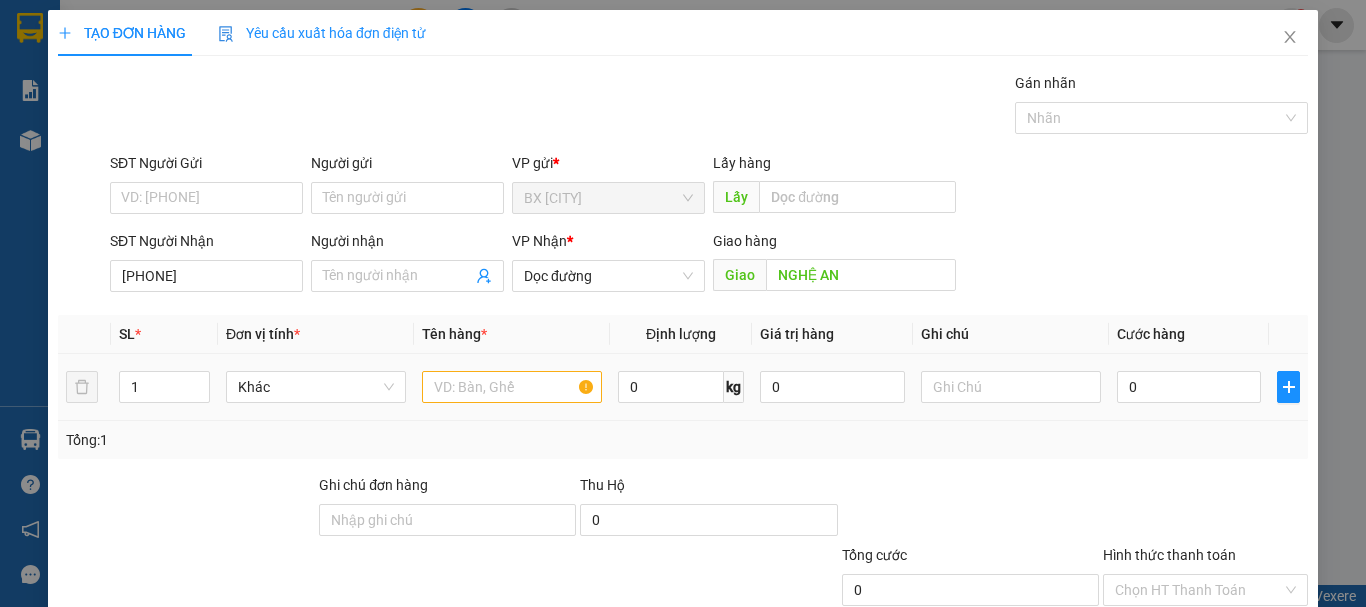 type on "NGHỆ AN" 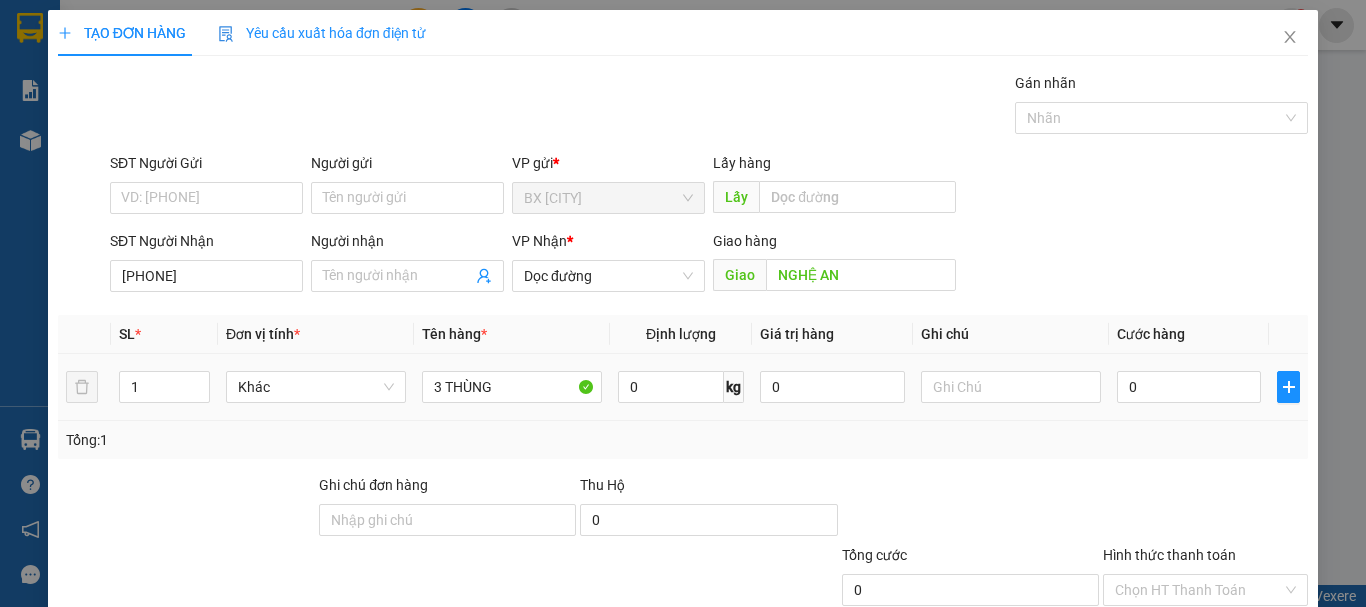type on "3 THÙNG" 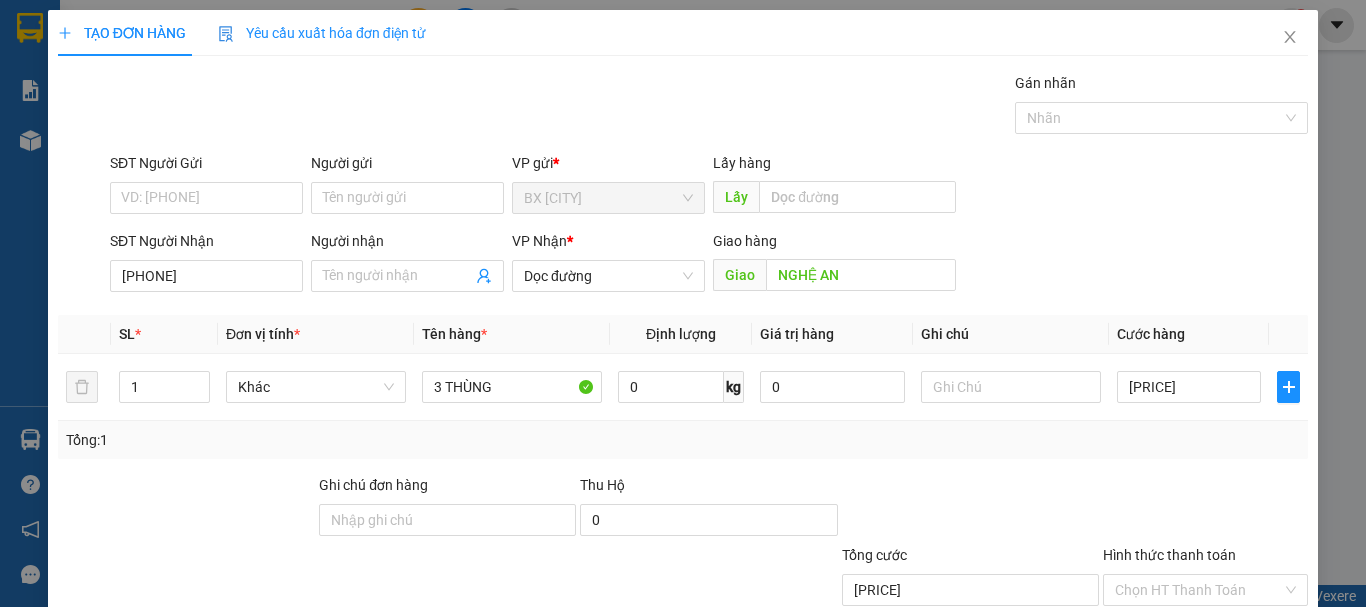 type on "[PRICE]" 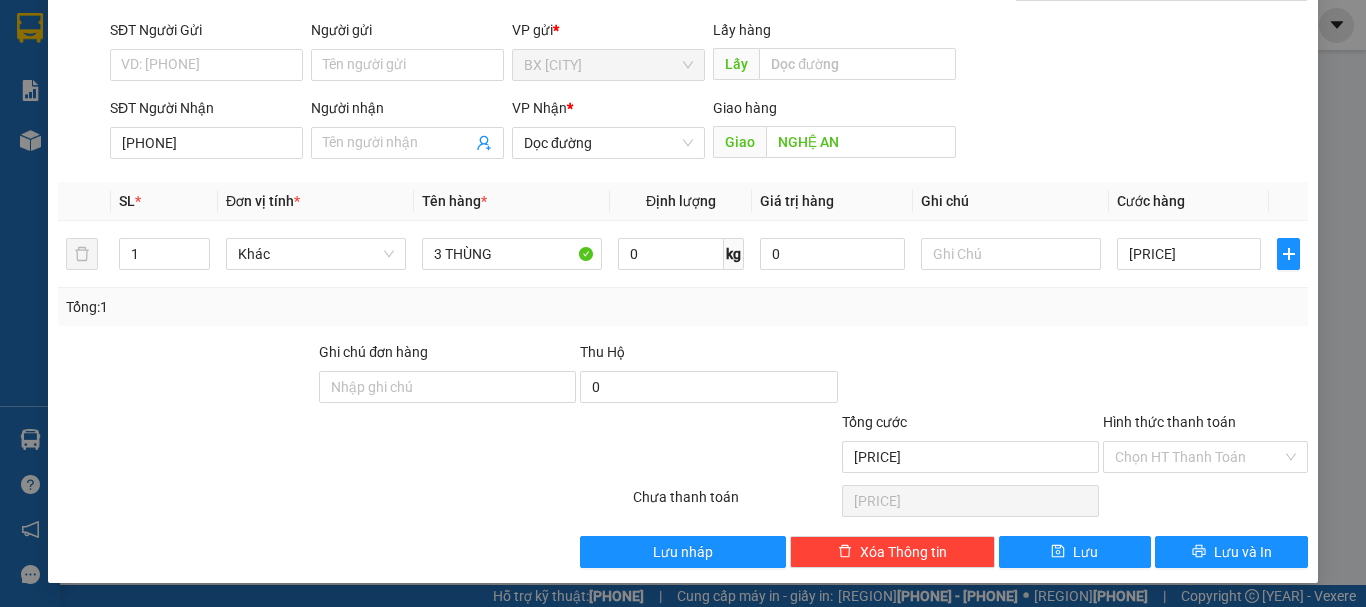click on "Hình thức thanh toán" at bounding box center (1198, 457) 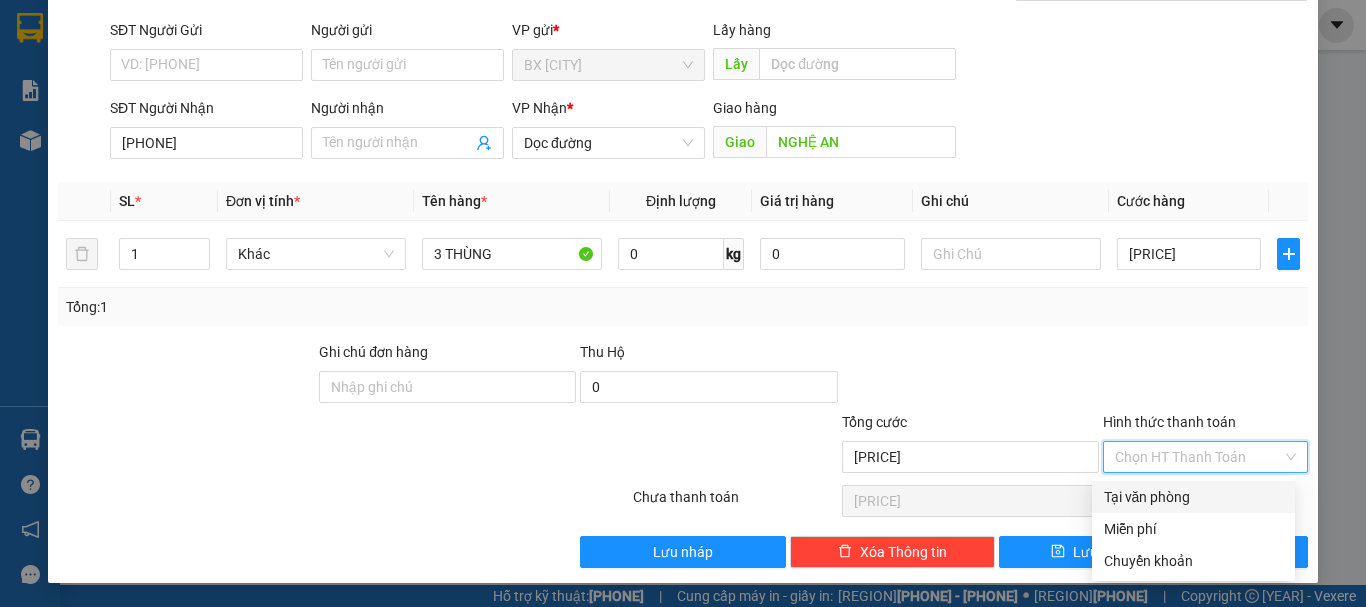 click on "Tại văn phòng" at bounding box center [1193, 497] 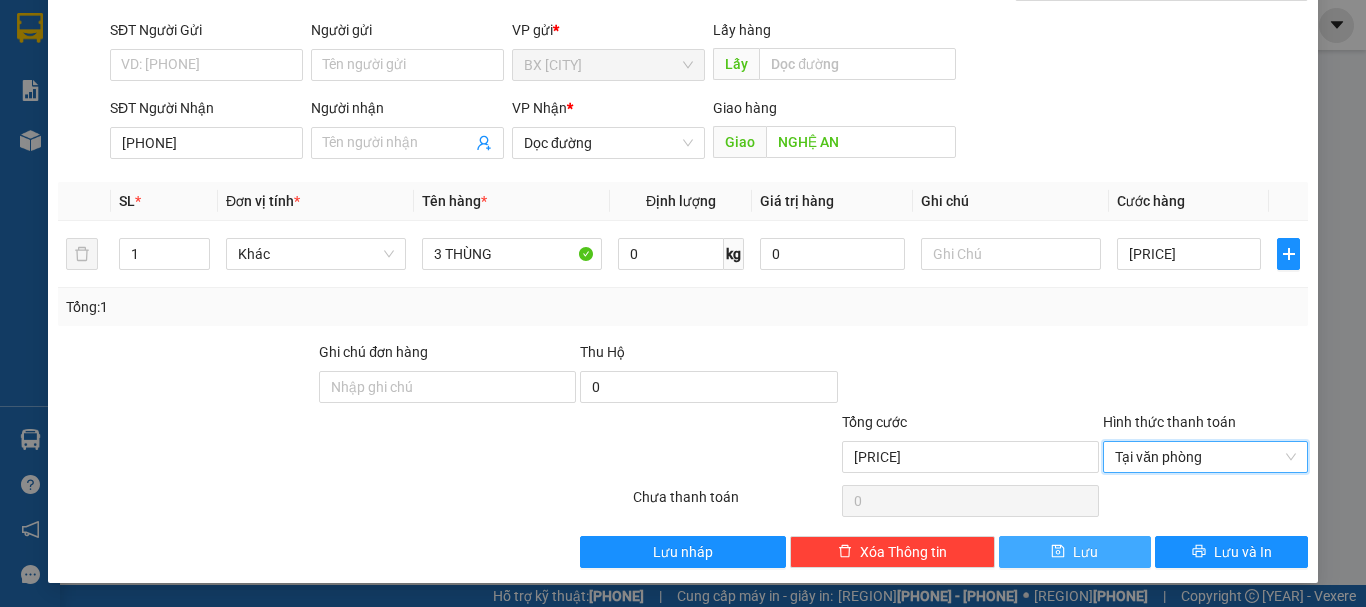 click on "Lưu" at bounding box center (1075, 552) 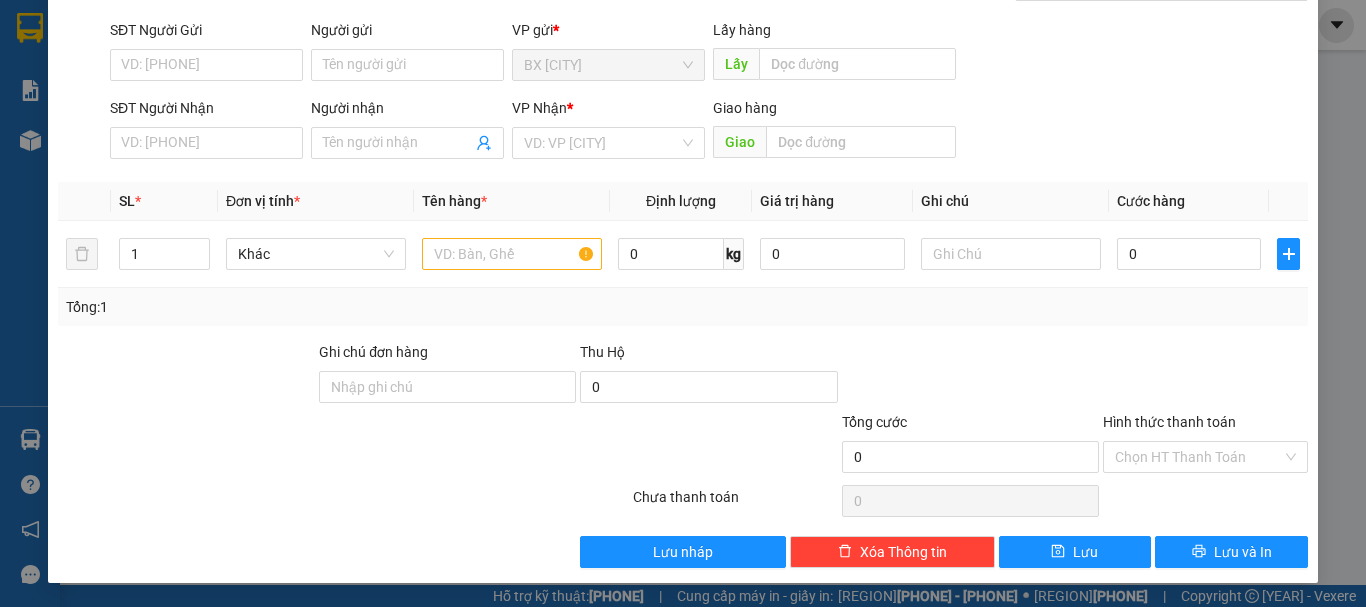 click at bounding box center [601, 143] 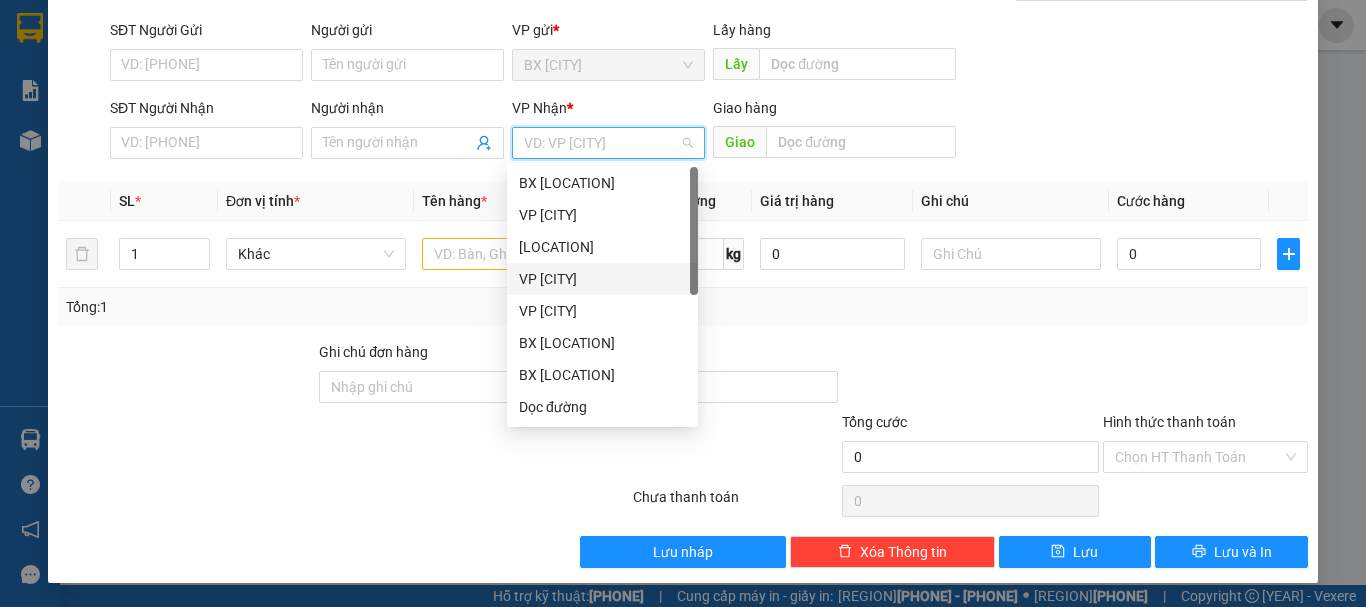 click on "VP [CITY]" at bounding box center [0, 0] 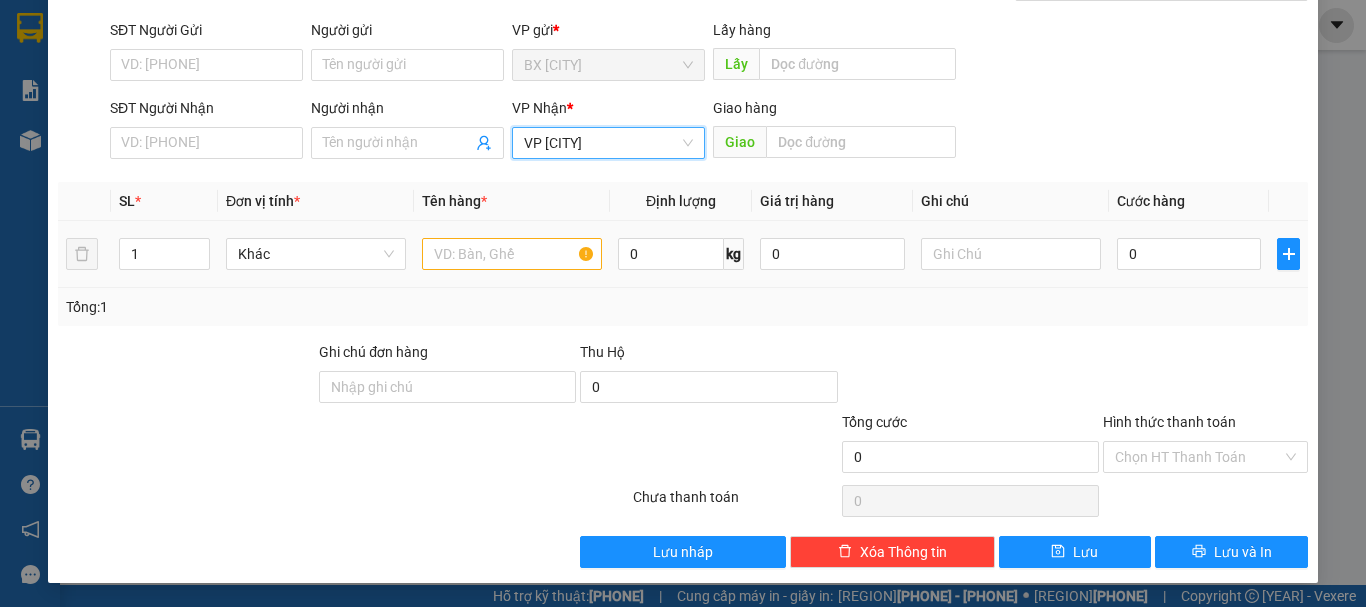 click at bounding box center [512, 254] 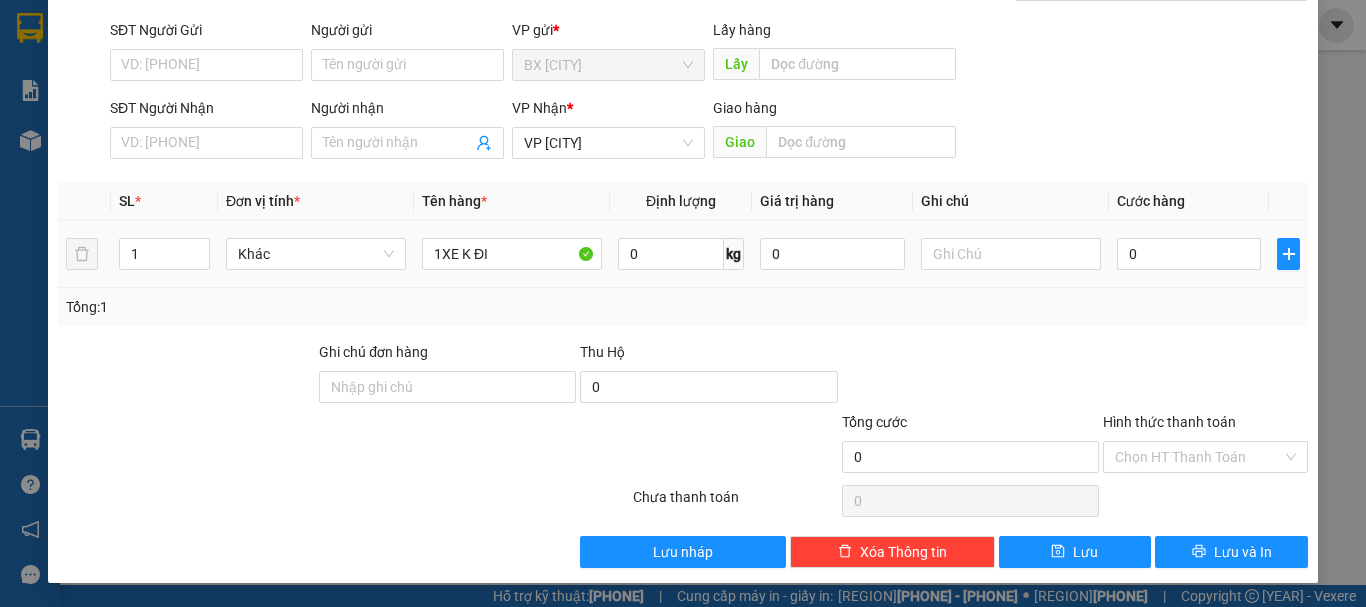 type on "1XE K ĐI" 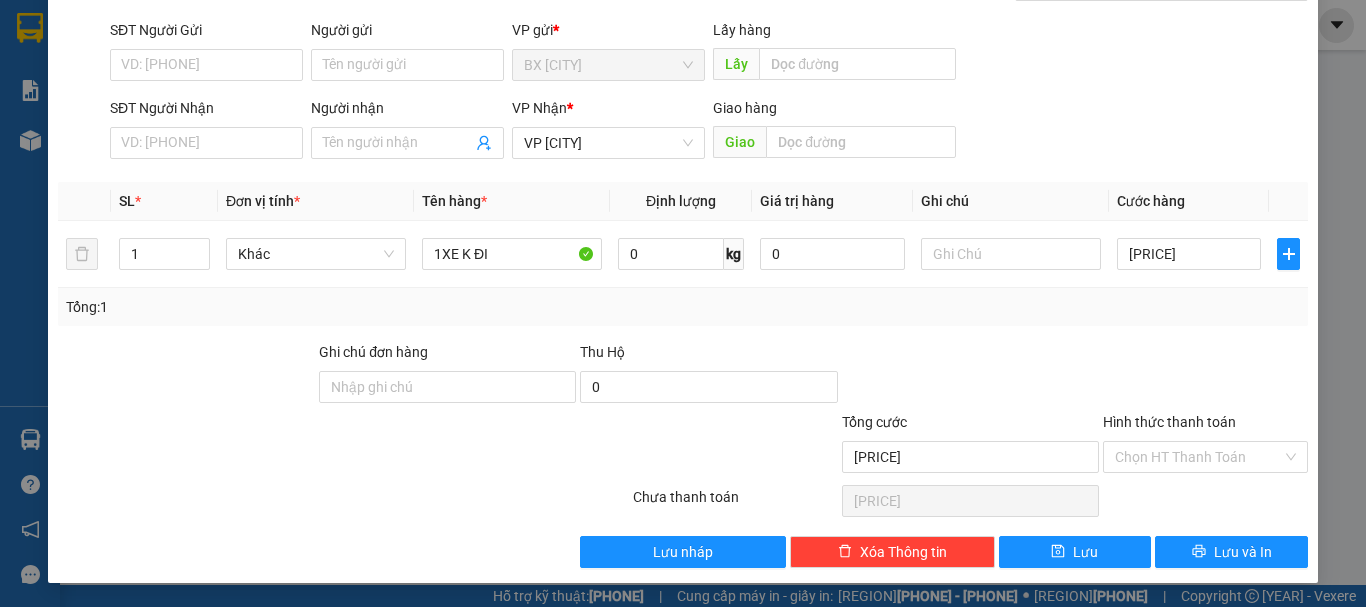 type on "[PRICE]" 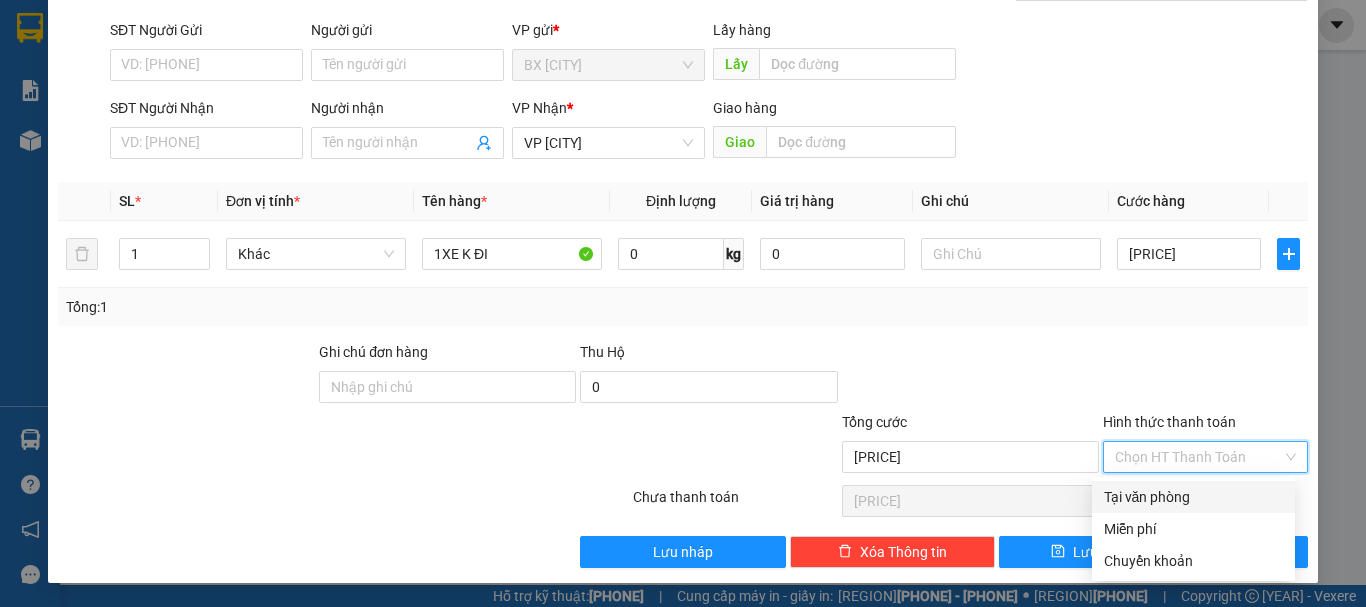 click on "Tại văn phòng" at bounding box center [1193, 497] 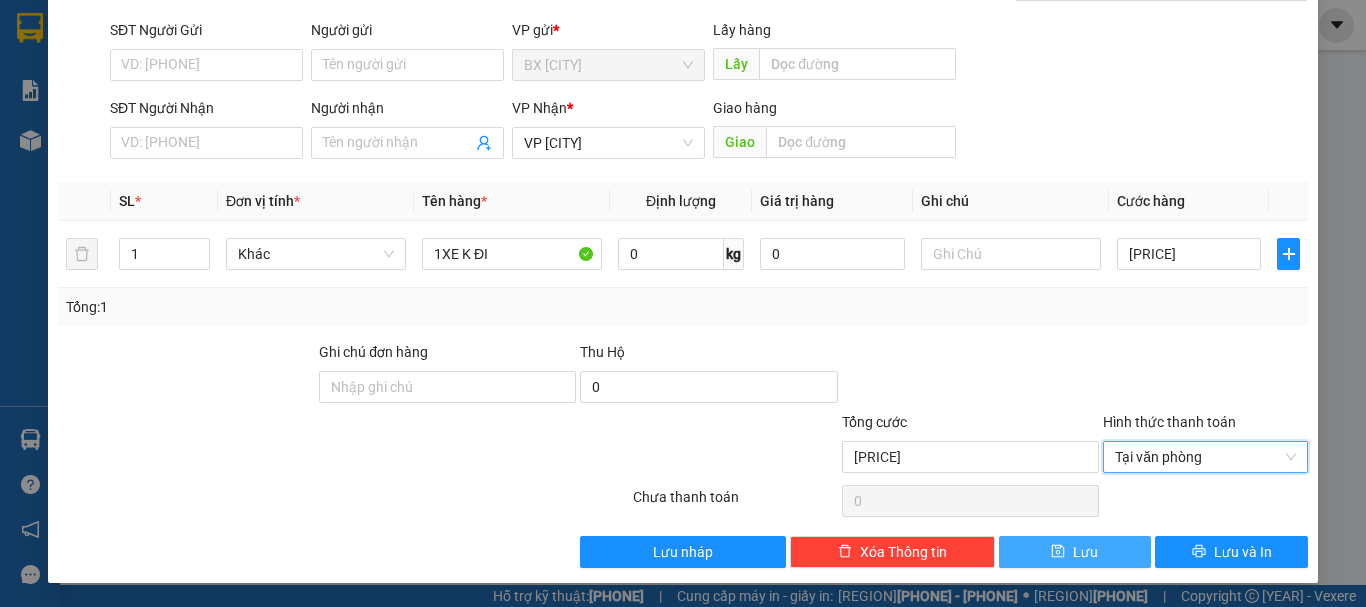 click on "Lưu" at bounding box center [1075, 552] 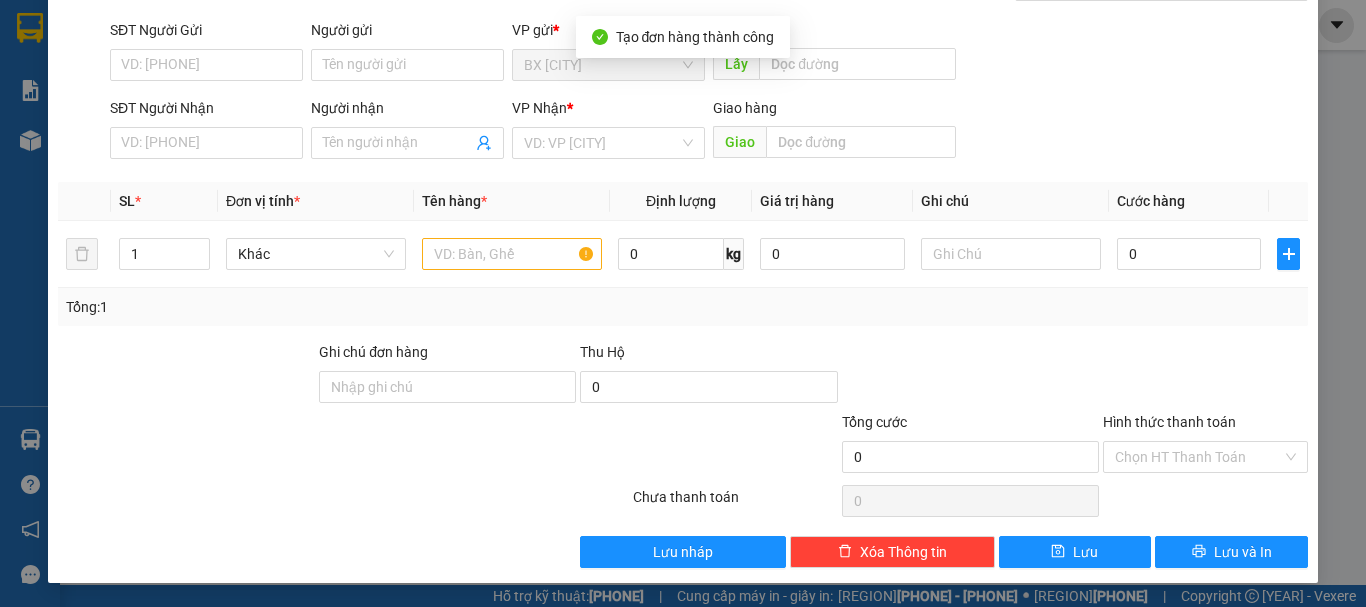 scroll, scrollTop: 0, scrollLeft: 0, axis: both 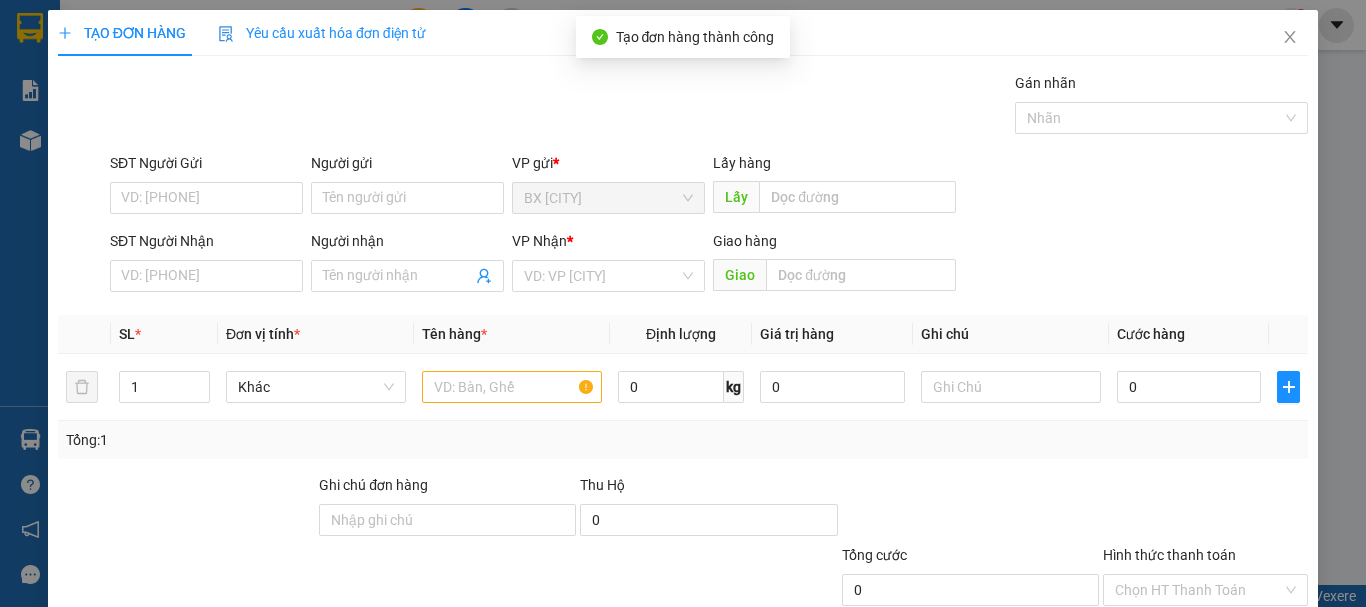 click at bounding box center (1290, 37) 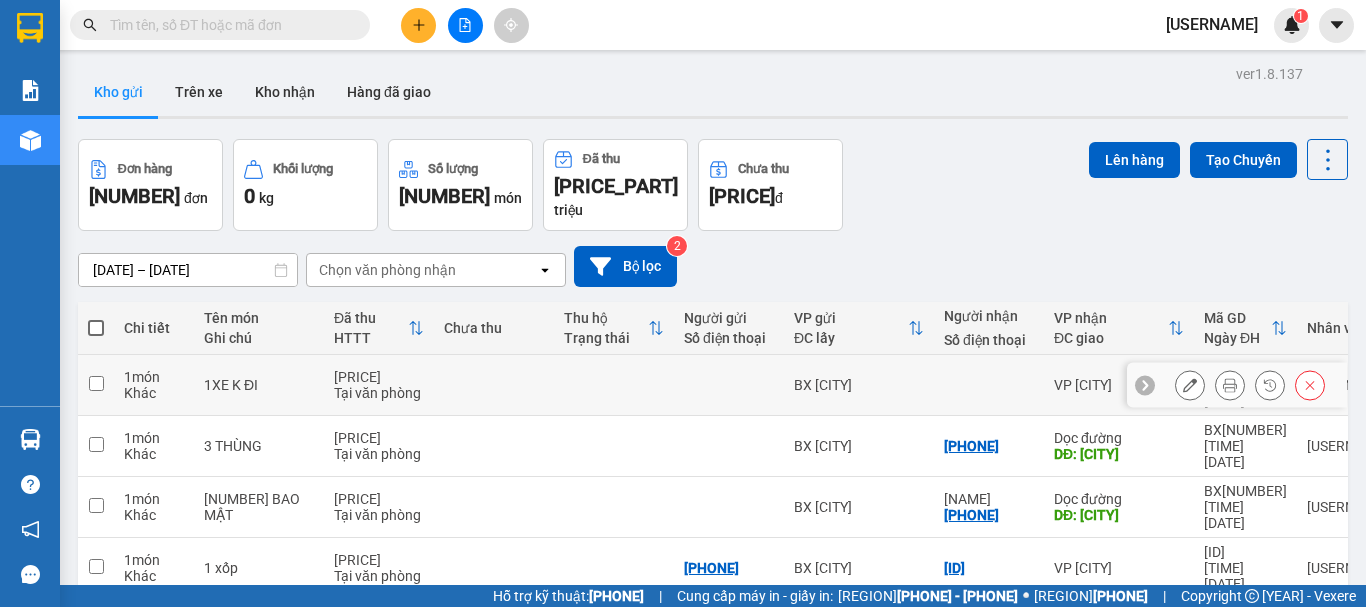 click on "Tại văn phòng" at bounding box center [154, 377] 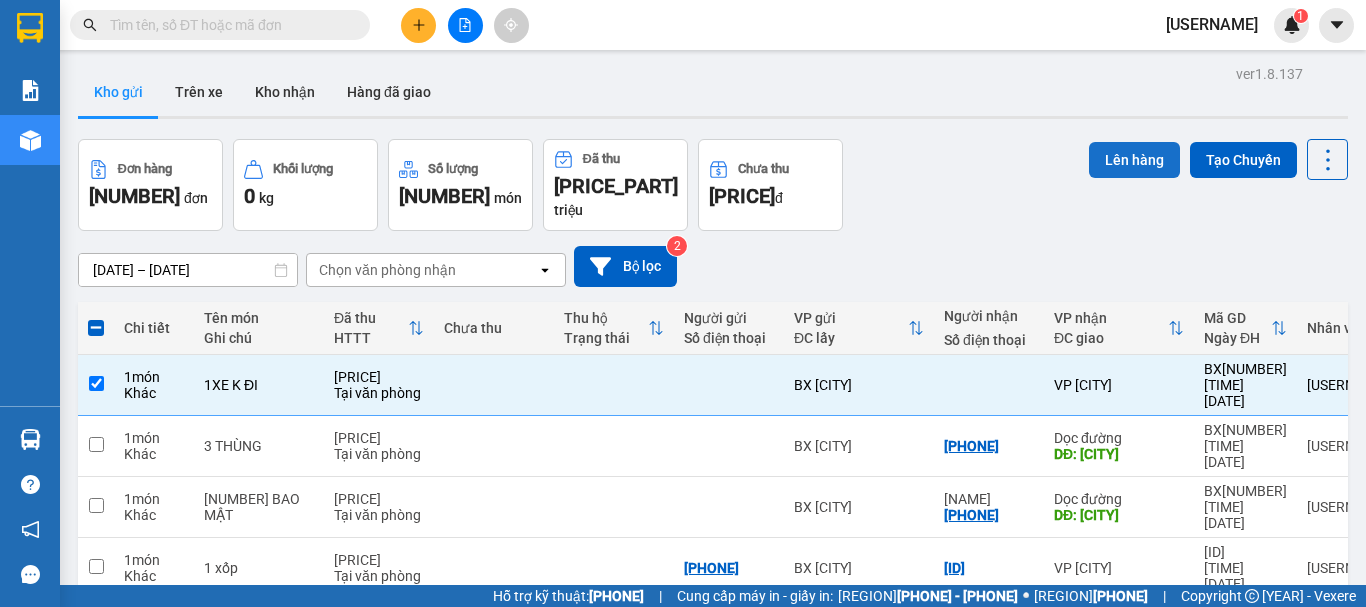 click on "Lên hàng" at bounding box center (1134, 160) 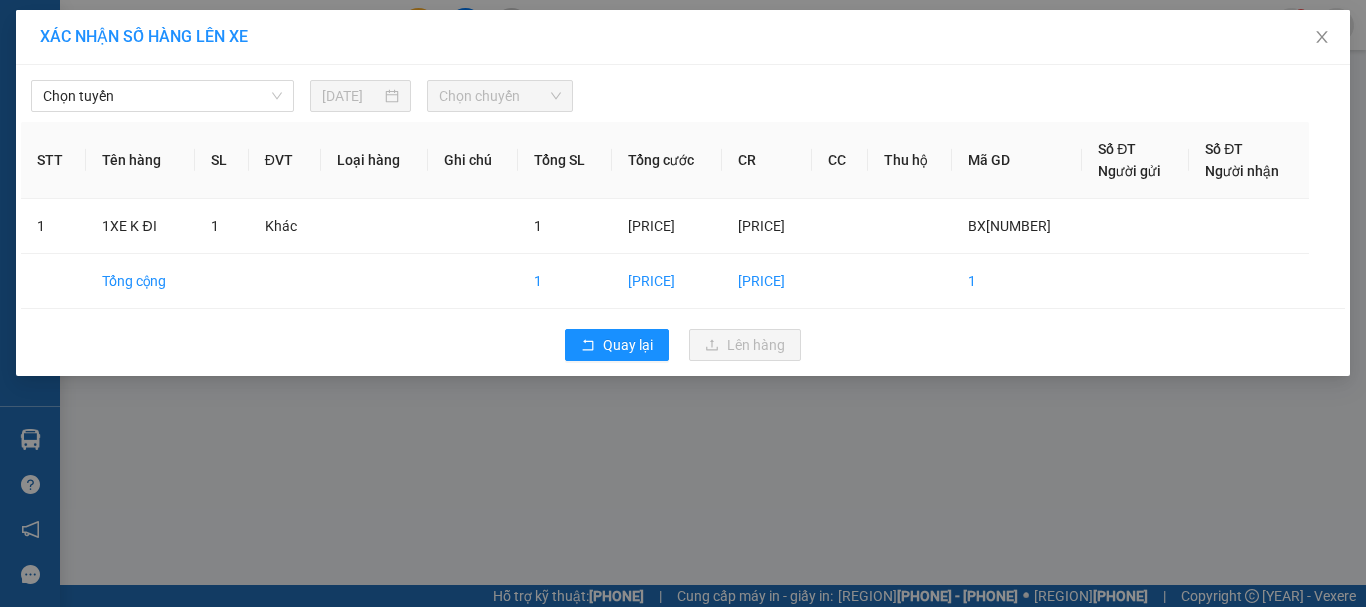 click on "Chọn tuyến" at bounding box center (162, 96) 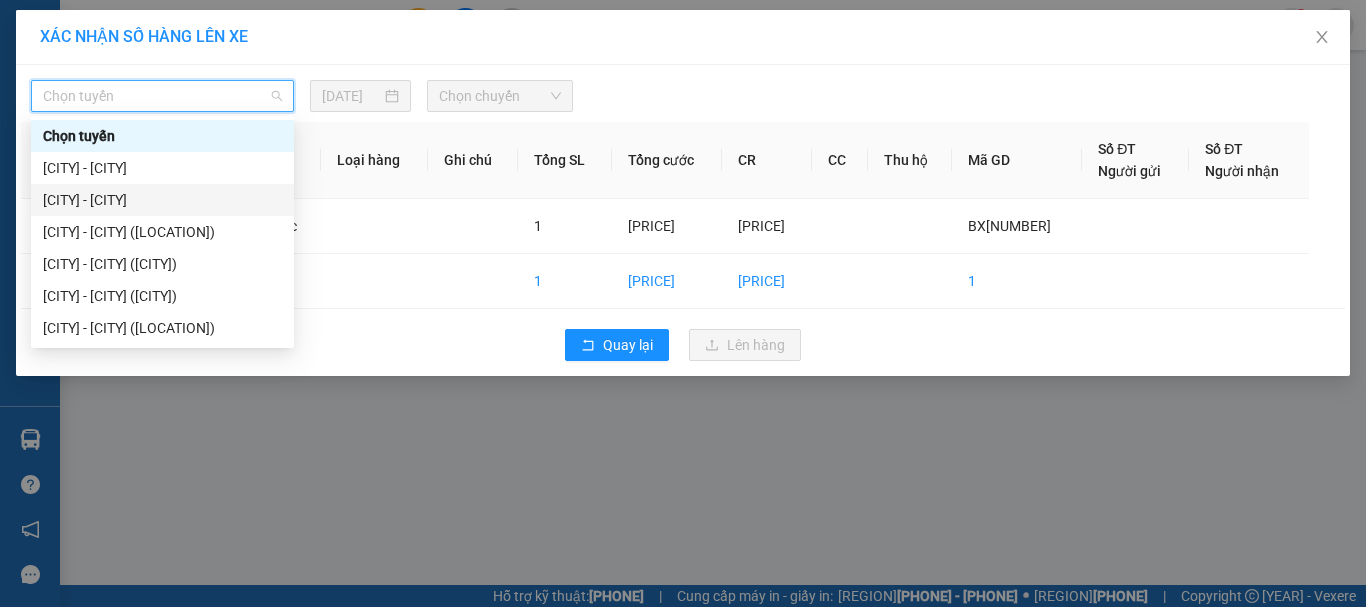 click on "[CITY] - [CITY]" at bounding box center (162, 200) 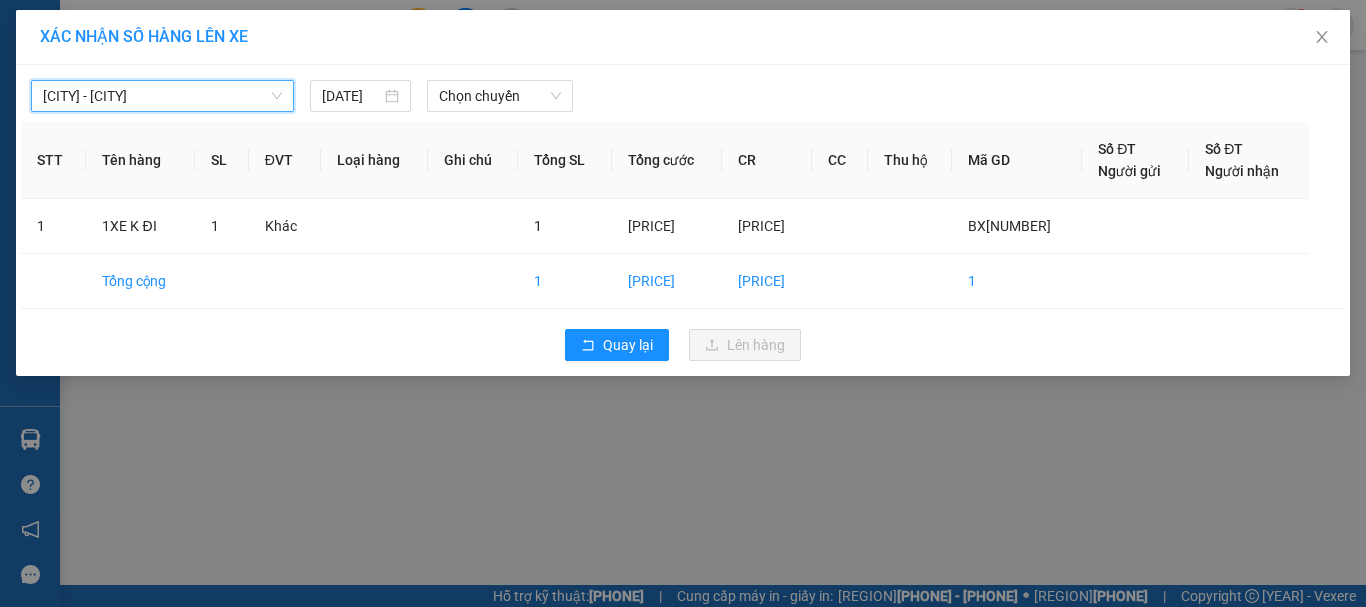 click on "Chọn chuyến" at bounding box center (500, 96) 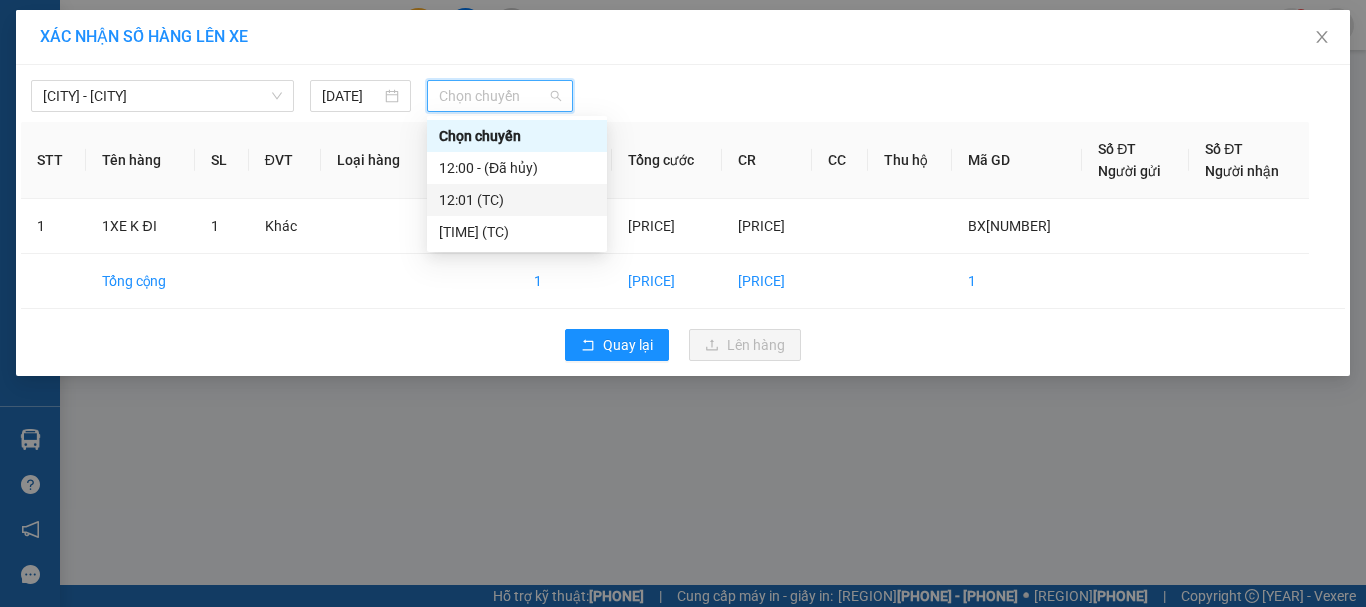click on "[TIME]   (TC)" at bounding box center [517, 200] 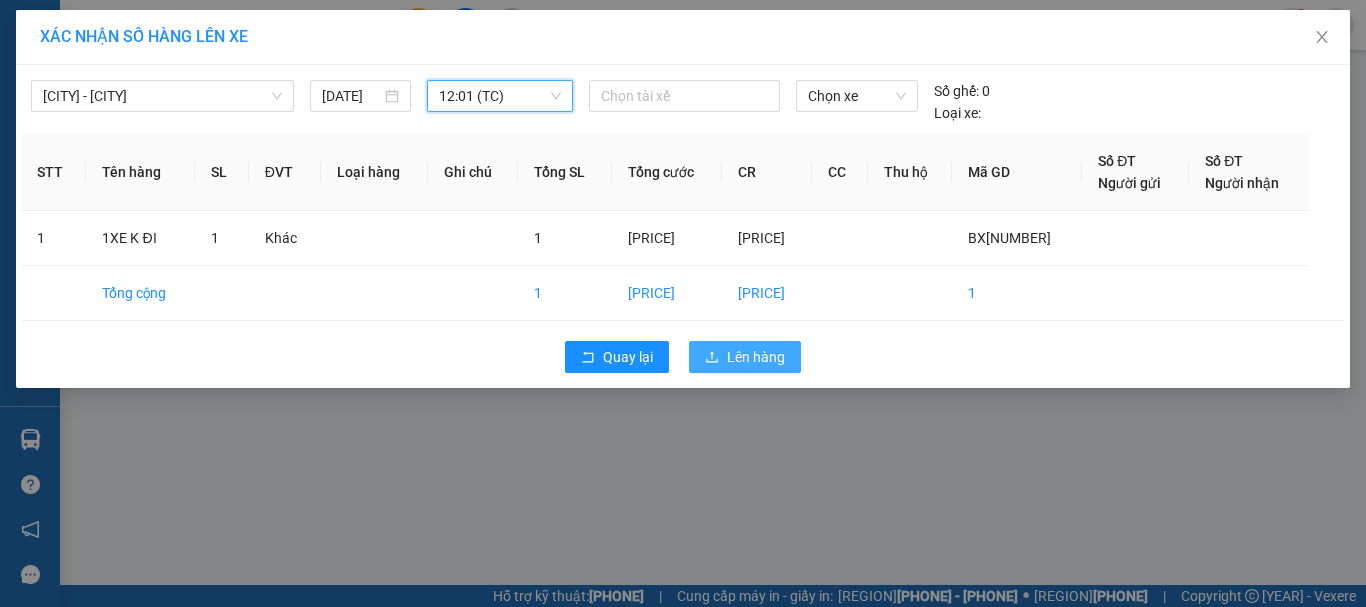 click on "Lên hàng" at bounding box center [628, 357] 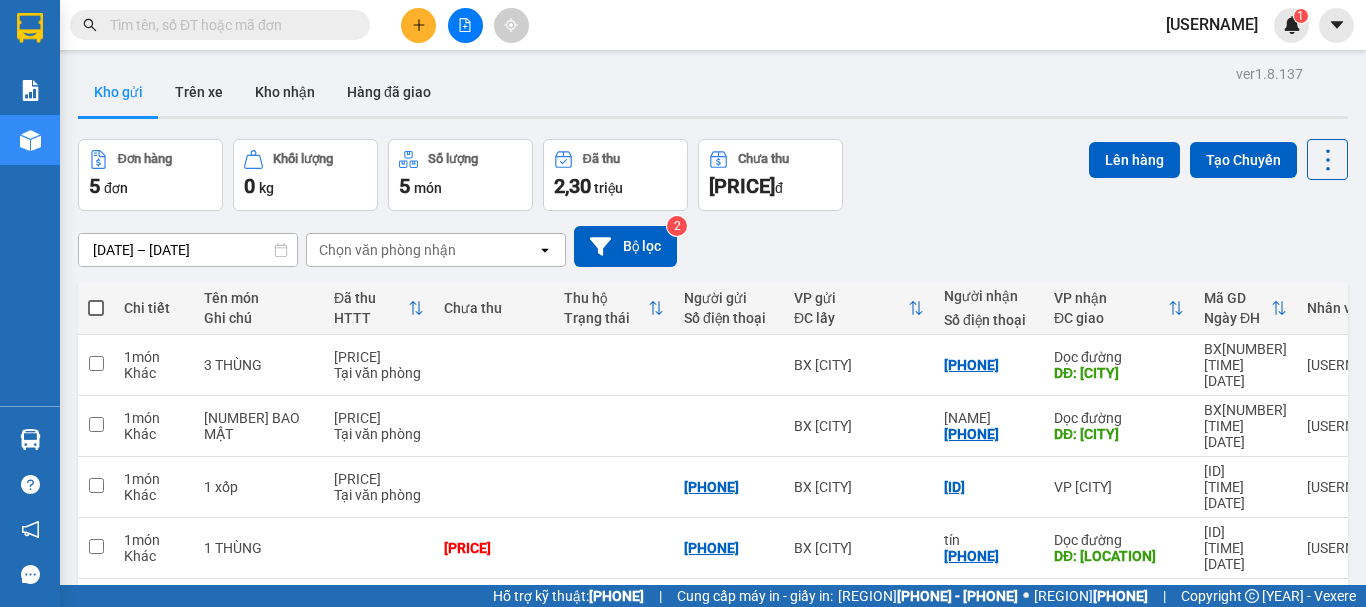 click at bounding box center [418, 25] 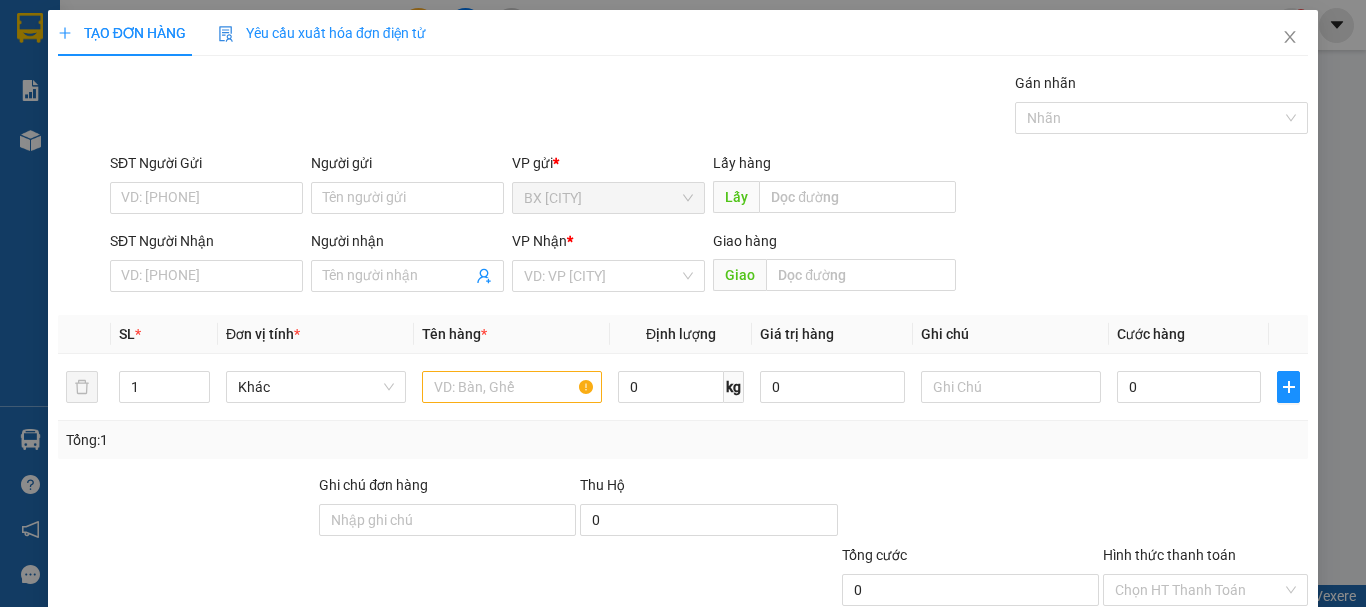 click on "SĐT Người Nhận" at bounding box center [206, 276] 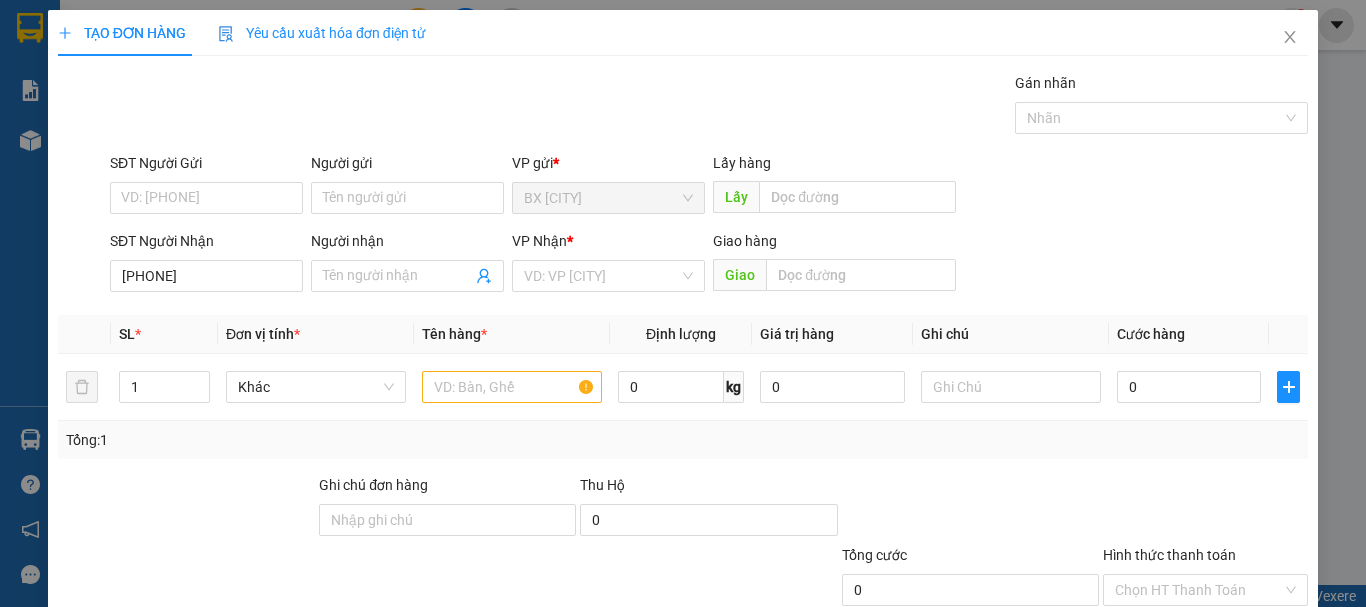 click on "[PHONE]" at bounding box center (206, 276) 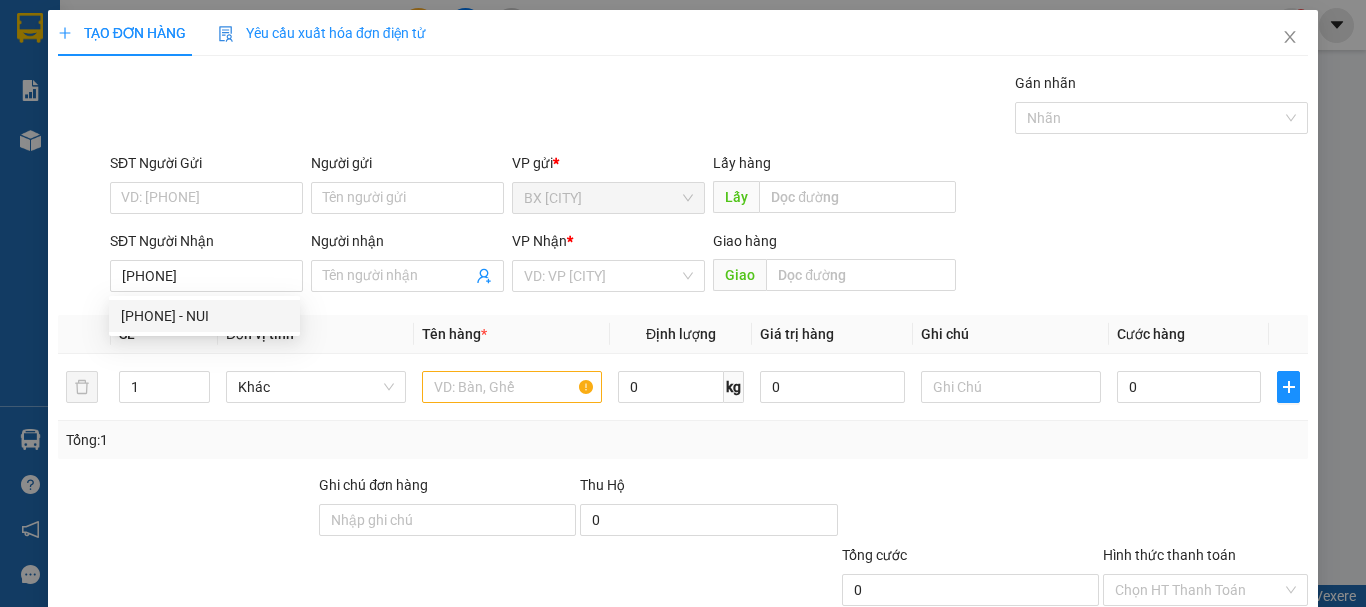 click on "[PHONE] -  NUI" at bounding box center [204, 316] 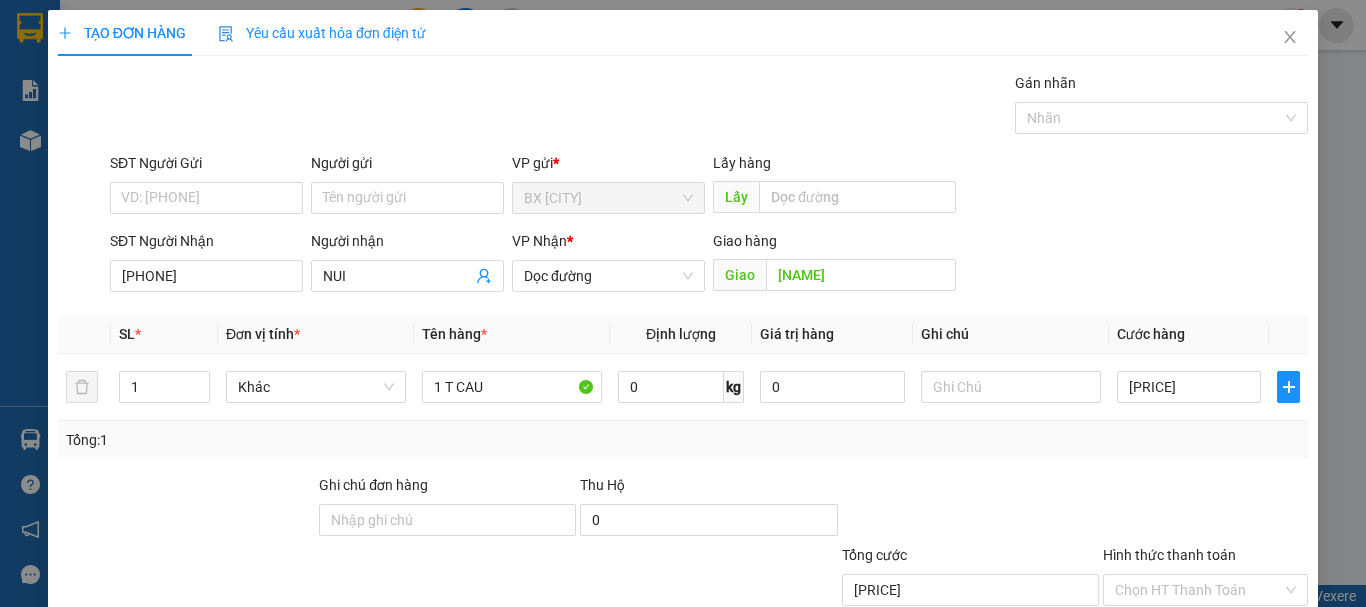 scroll, scrollTop: 133, scrollLeft: 0, axis: vertical 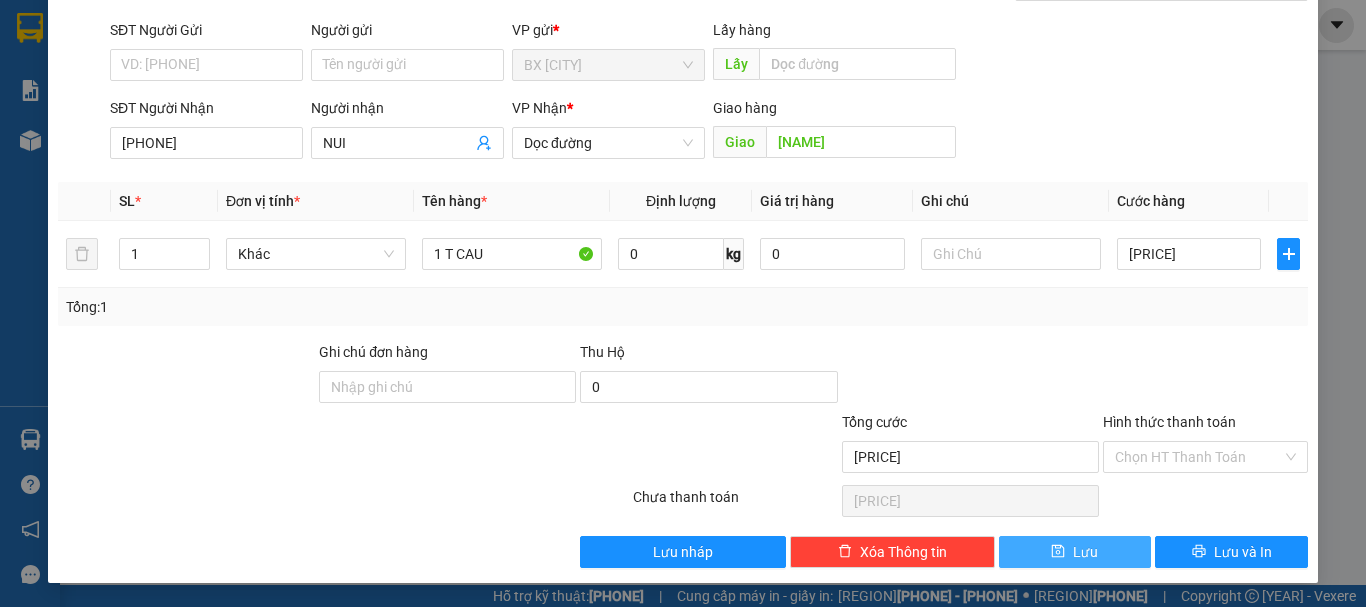 click on "Lưu" at bounding box center (1075, 552) 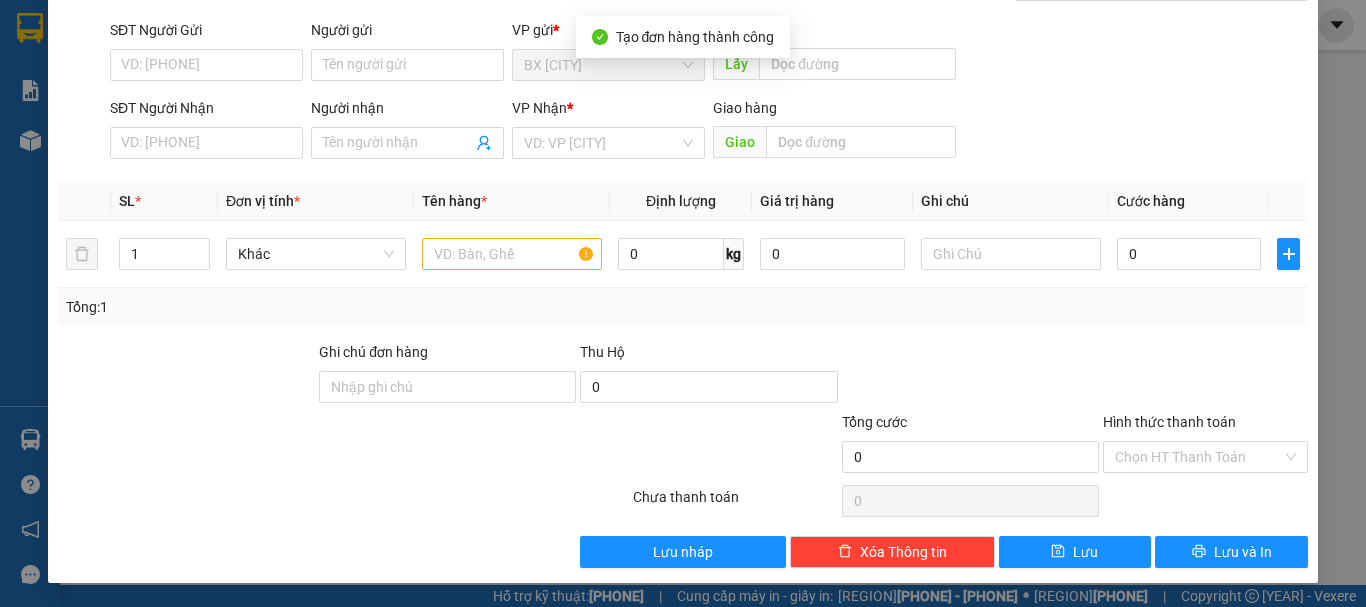 click on "SĐT Người Nhận" at bounding box center [206, 143] 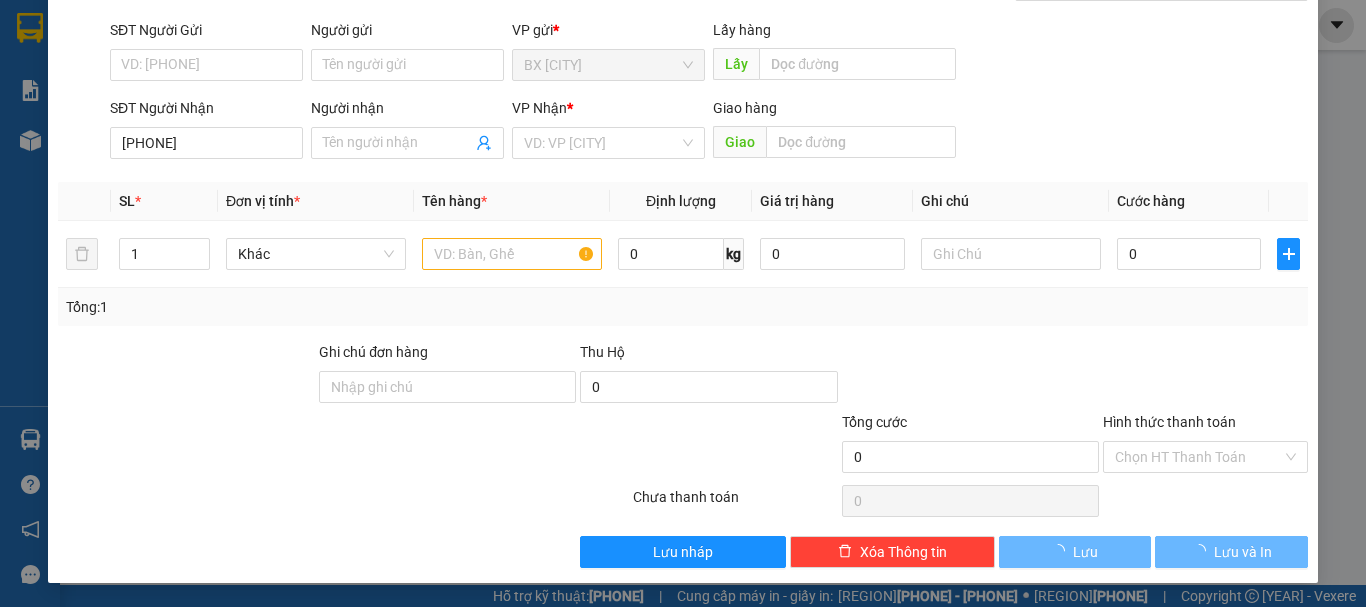 click on "[PHONE]" at bounding box center [206, 143] 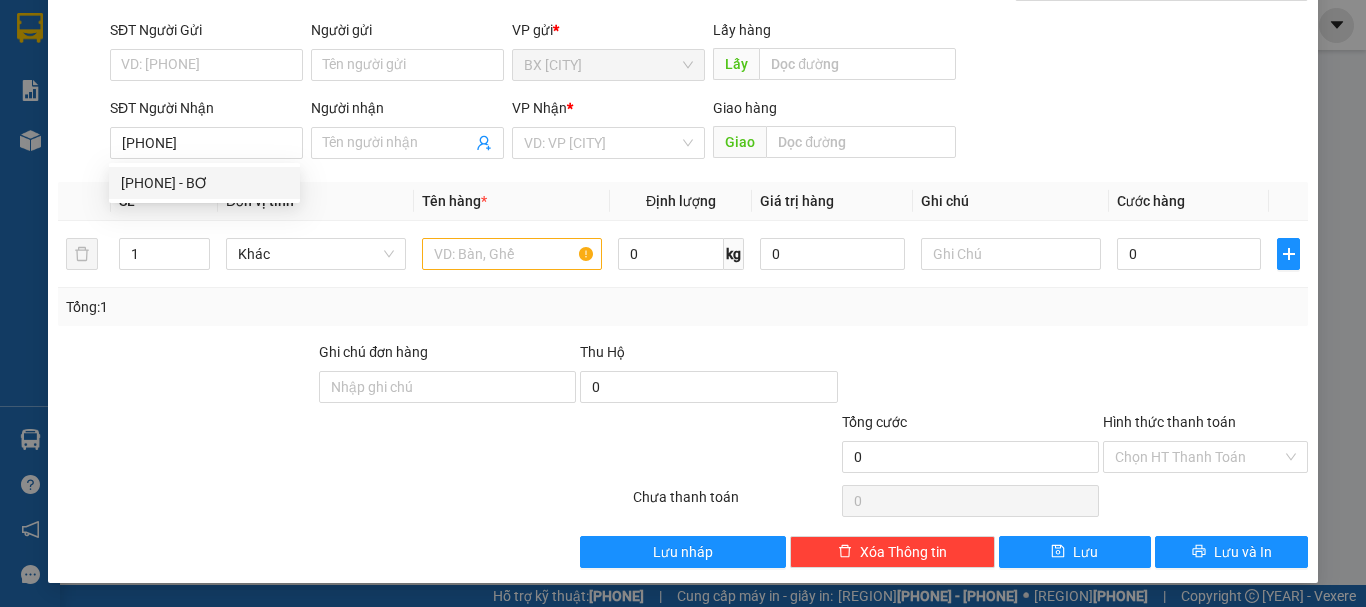 click on "[PHONE] -  BƠ" at bounding box center [204, 183] 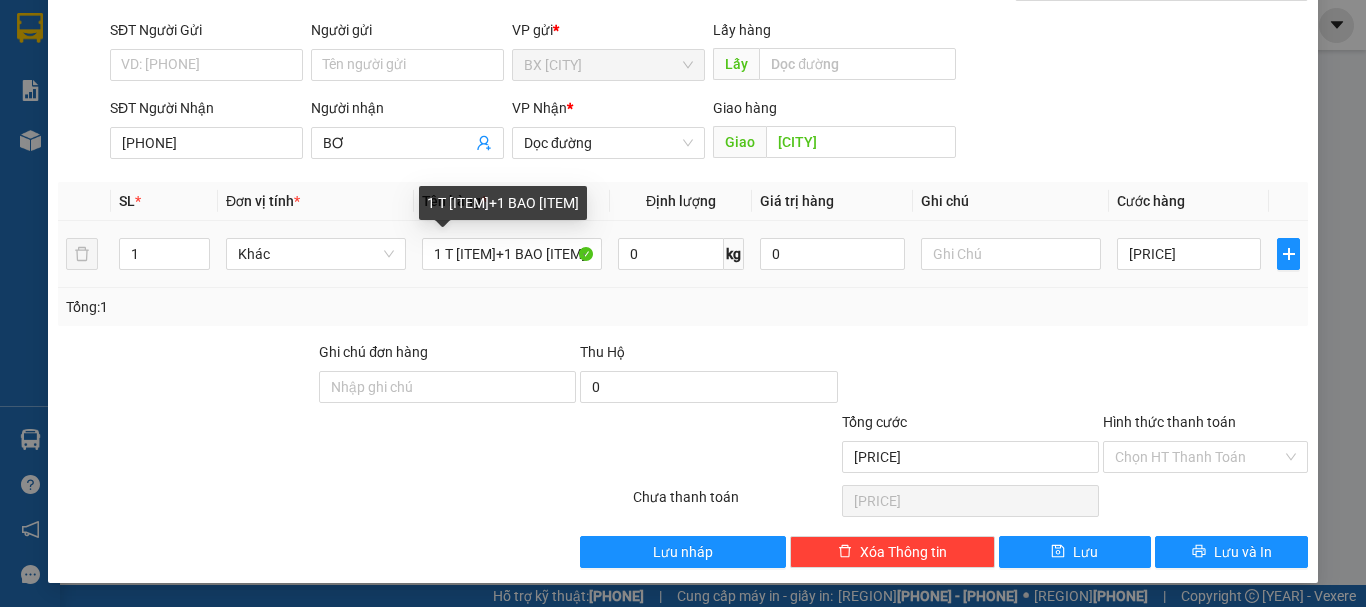 type on "[PHONE]" 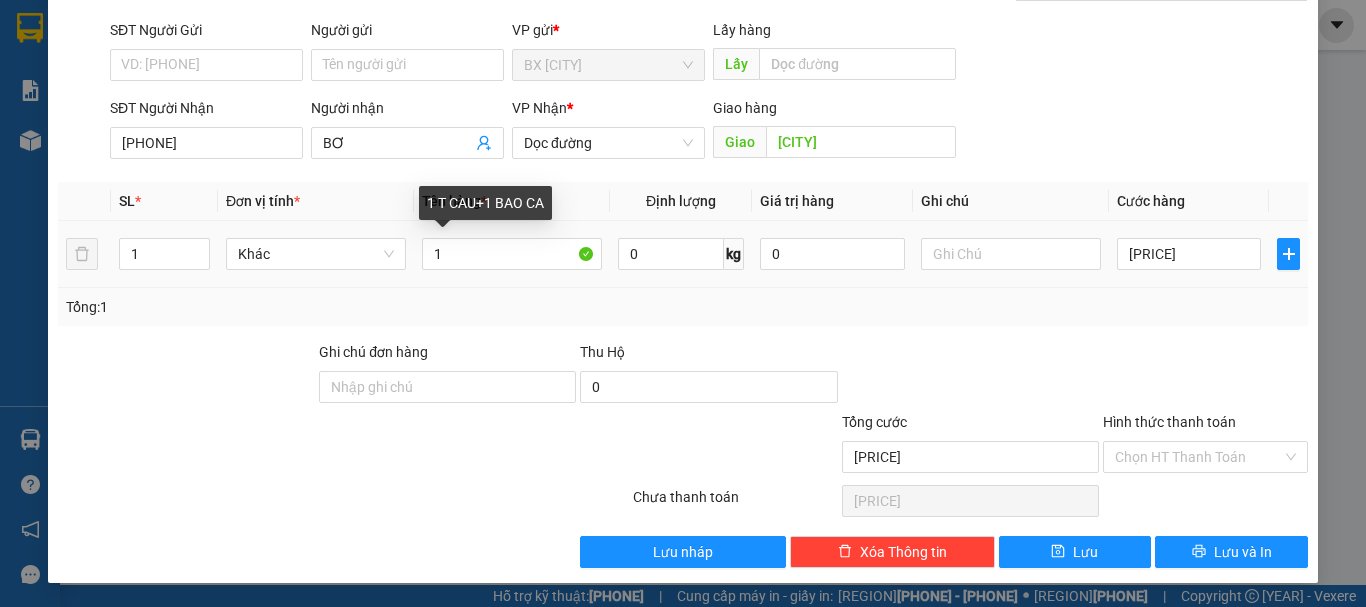 type on "1" 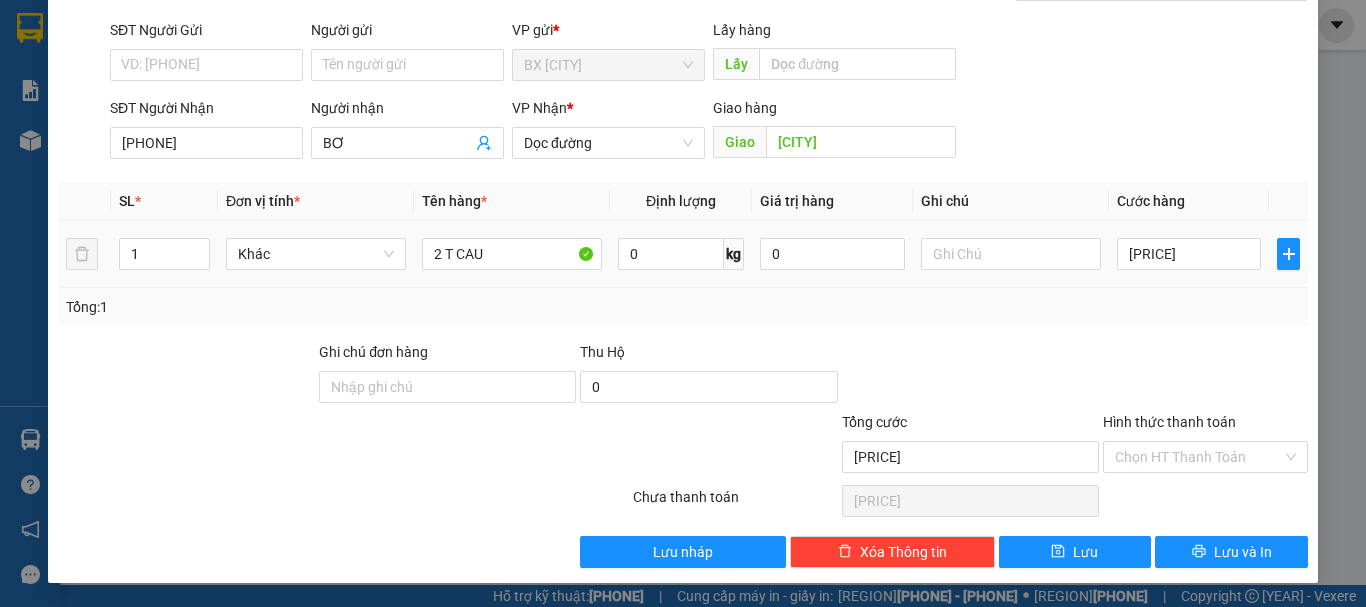 type on "2 T CAU" 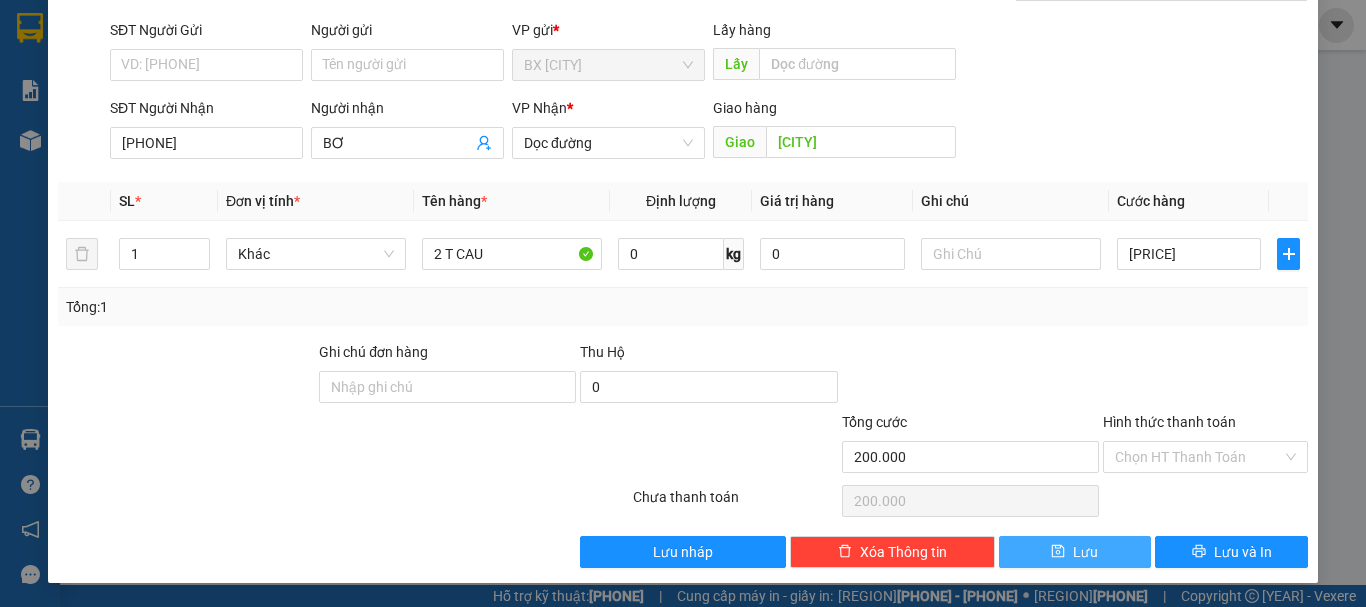 type on "[PRICE]" 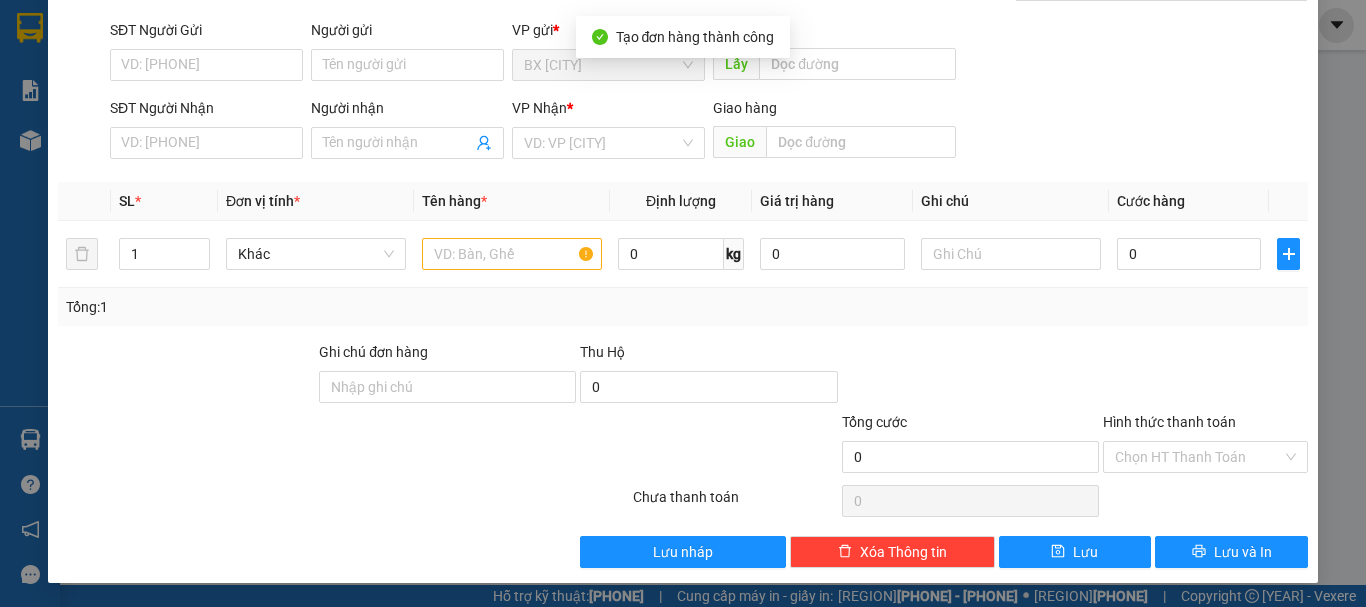 scroll, scrollTop: 0, scrollLeft: 0, axis: both 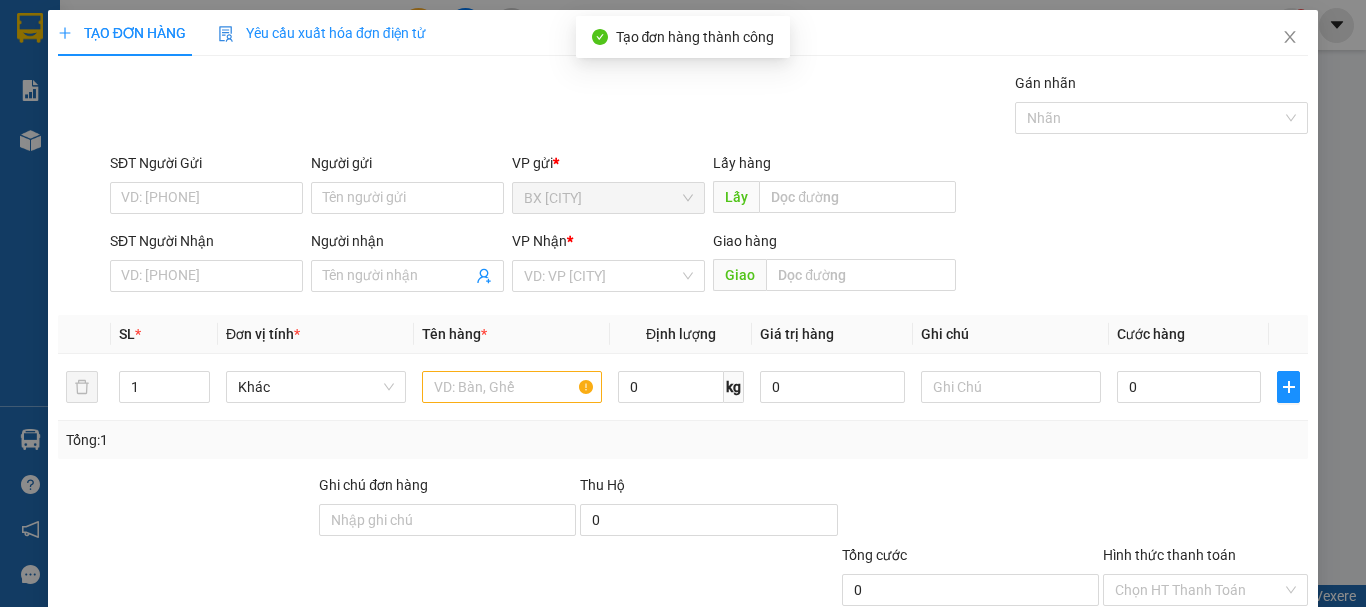 click at bounding box center (1290, 38) 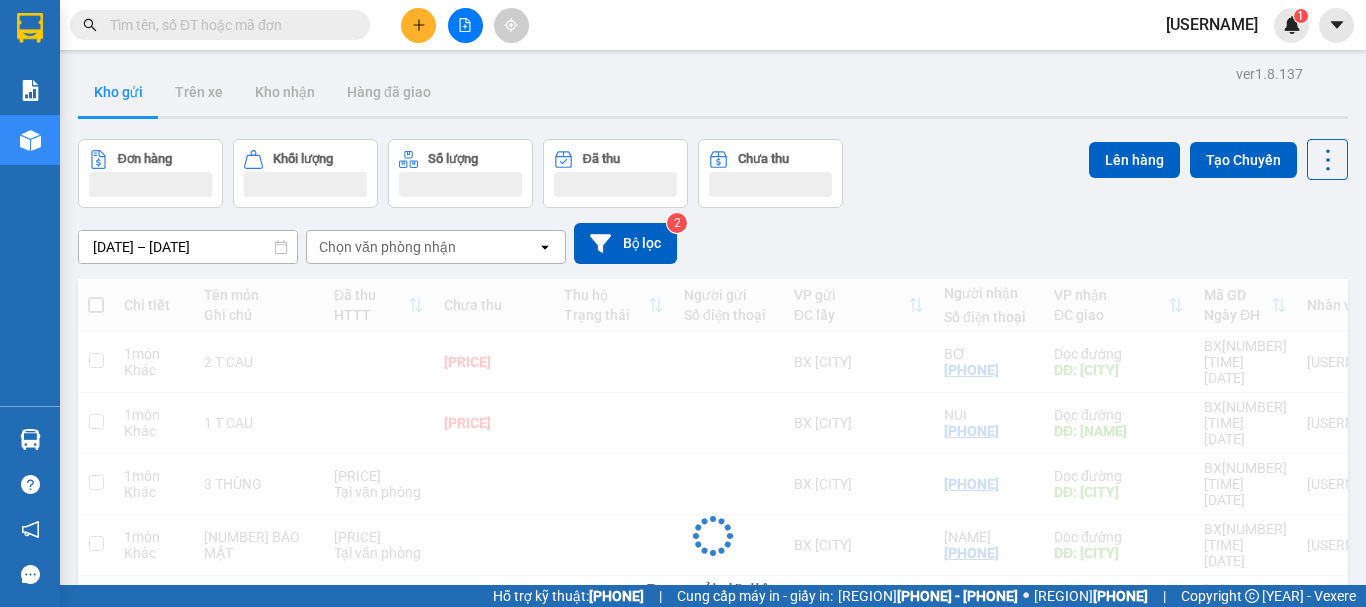 click on "Kết quả tìm kiếm ( 0 )  Bộ lọc  05/11 - 06/03 No Data xuantriem.binhtam 1" at bounding box center [683, 25] 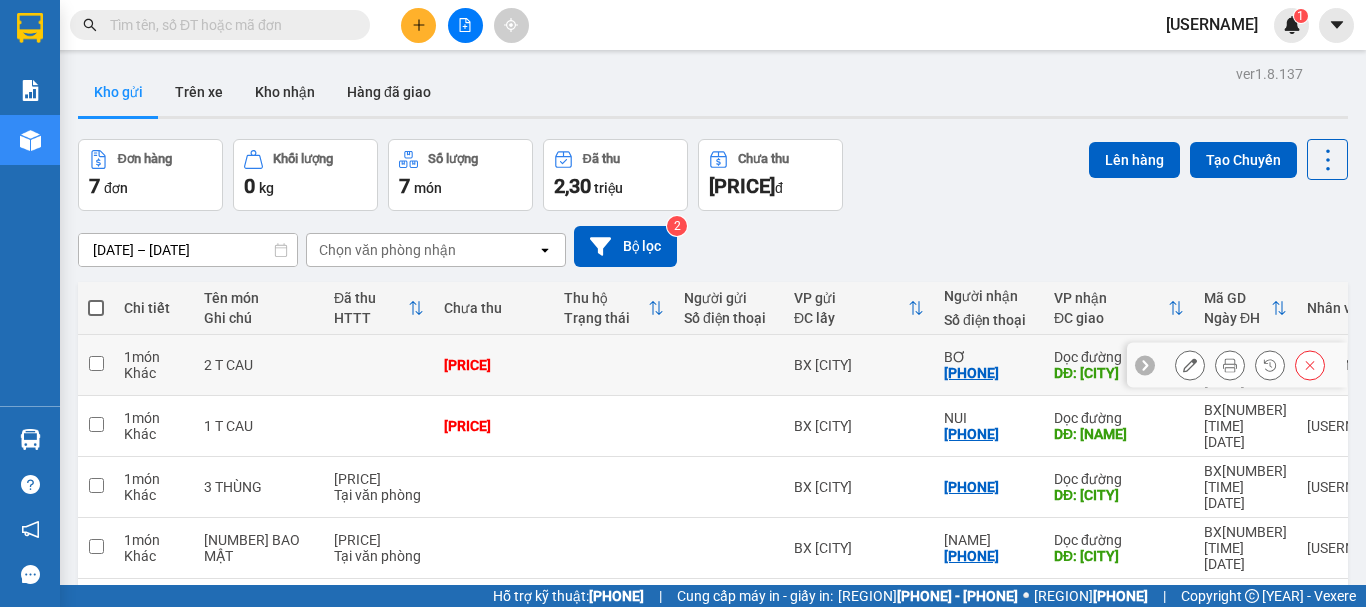 click at bounding box center (379, 365) 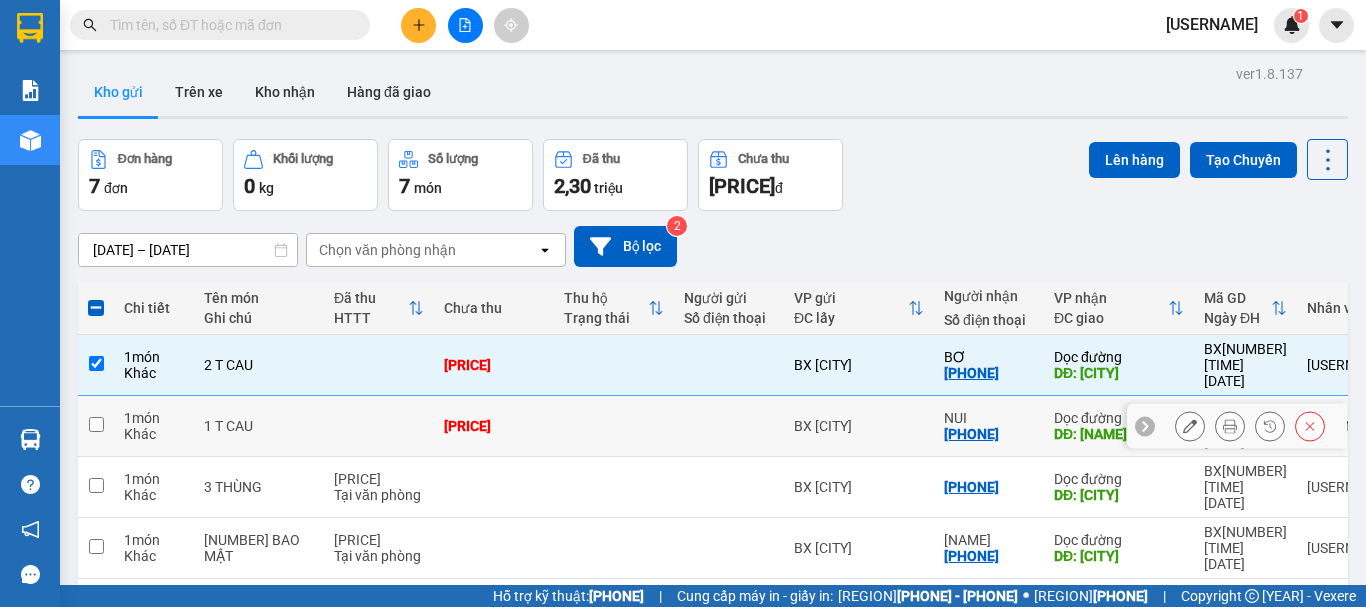 click on "1 T CAU" at bounding box center [259, 426] 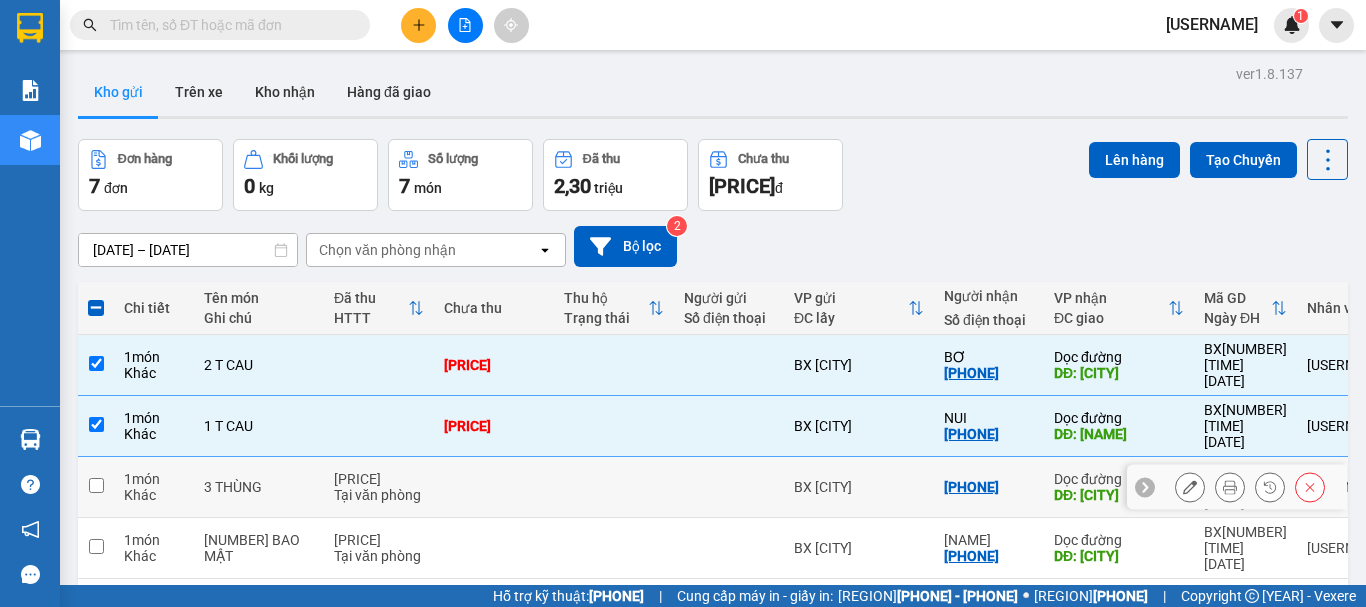 click on "3 THÙNG" at bounding box center (259, 487) 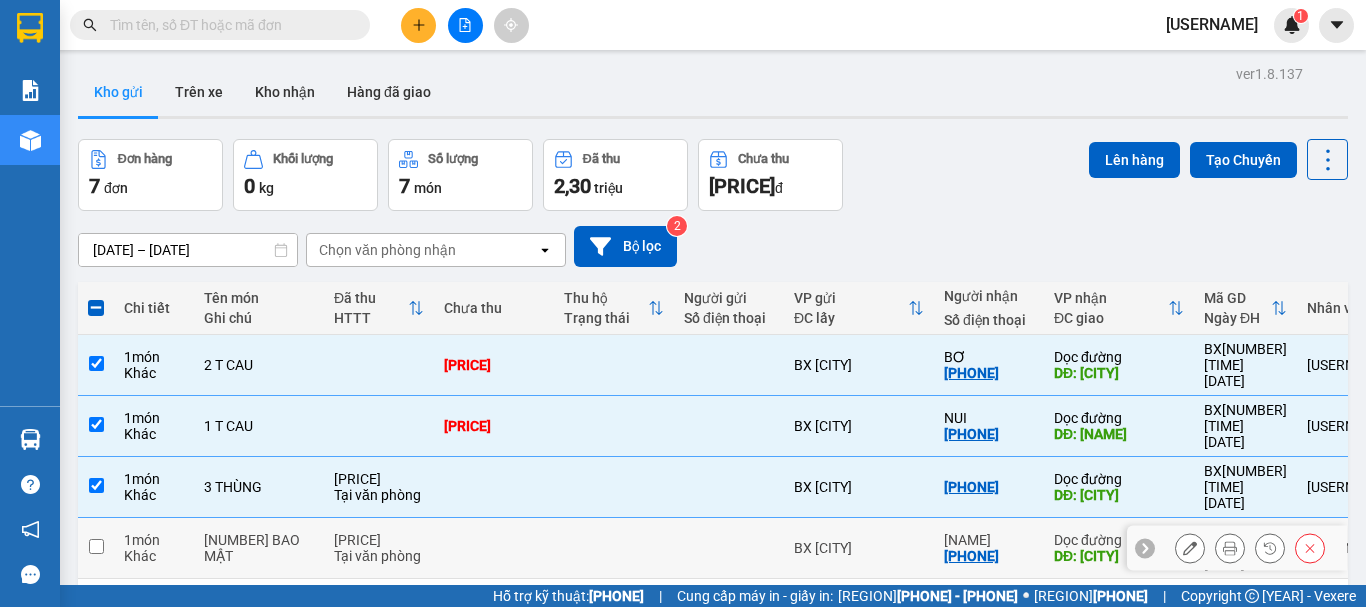 click on "[NUMBER] BAO MẬT" at bounding box center [259, 548] 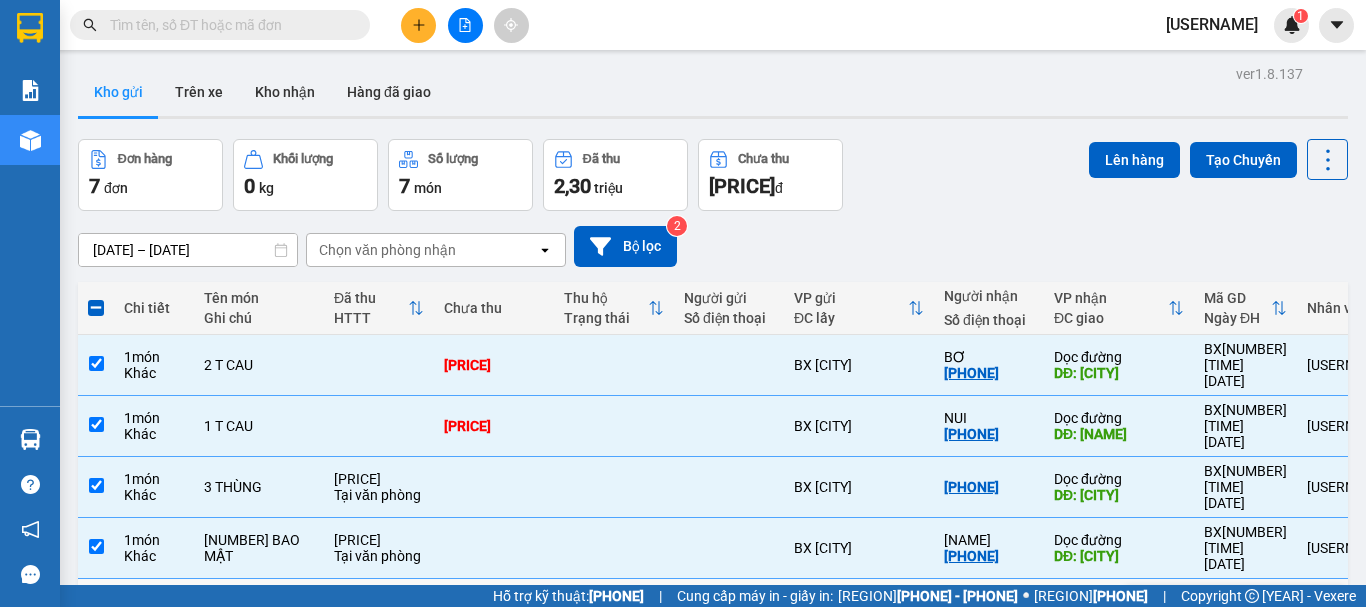 click on "1 xốp" at bounding box center [259, 609] 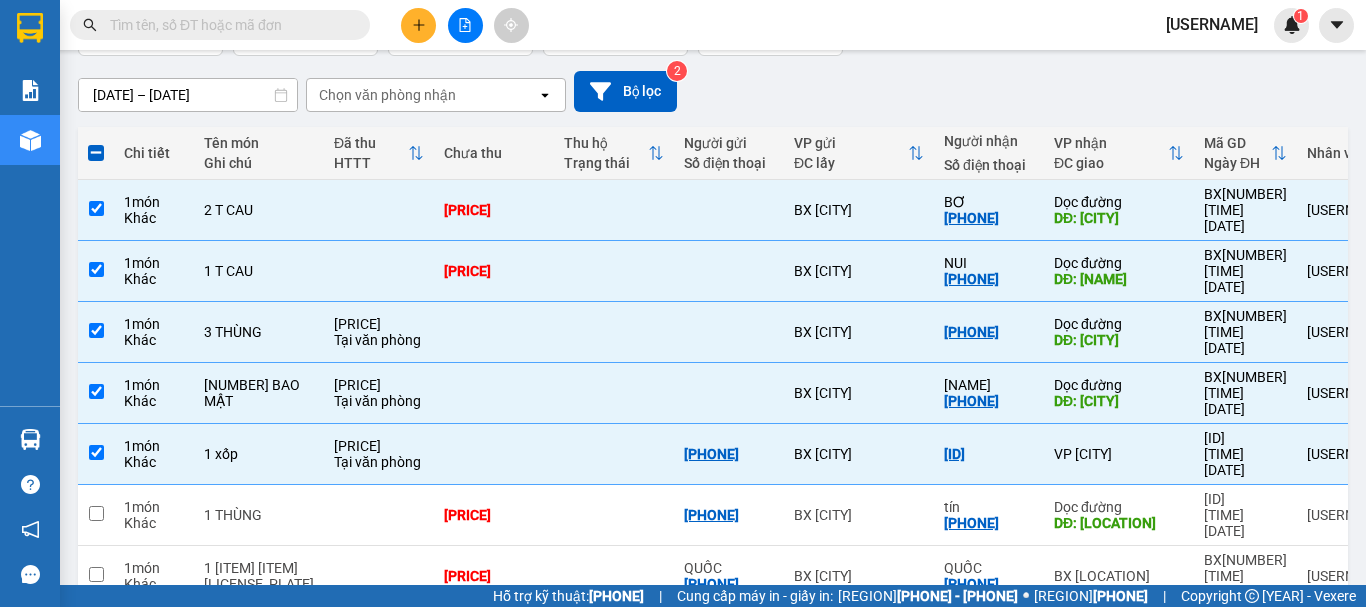 scroll, scrollTop: 0, scrollLeft: 0, axis: both 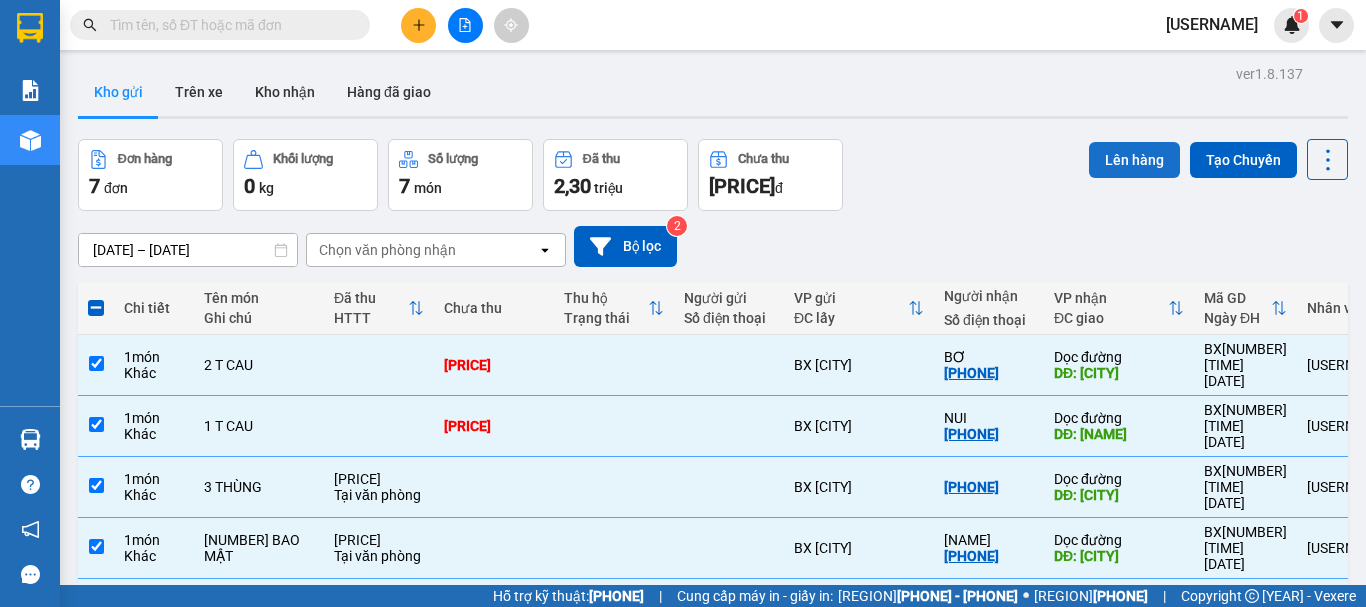click on "Lên hàng" at bounding box center [1134, 160] 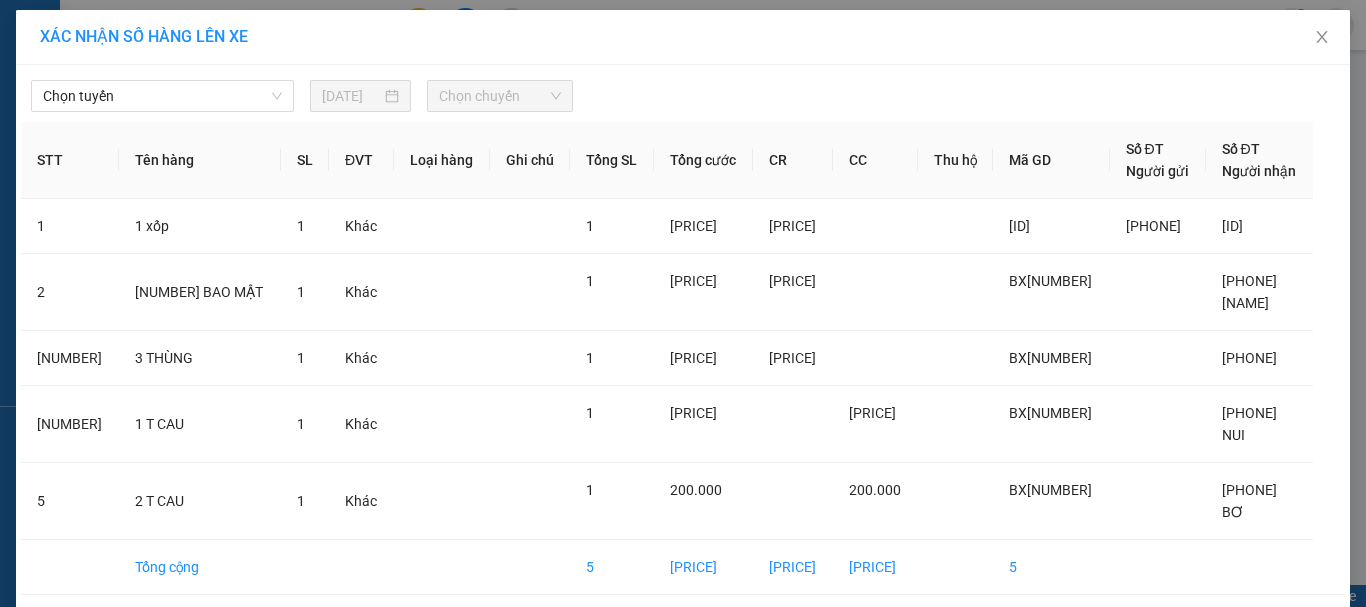click on "Chọn tuyến" at bounding box center (162, 96) 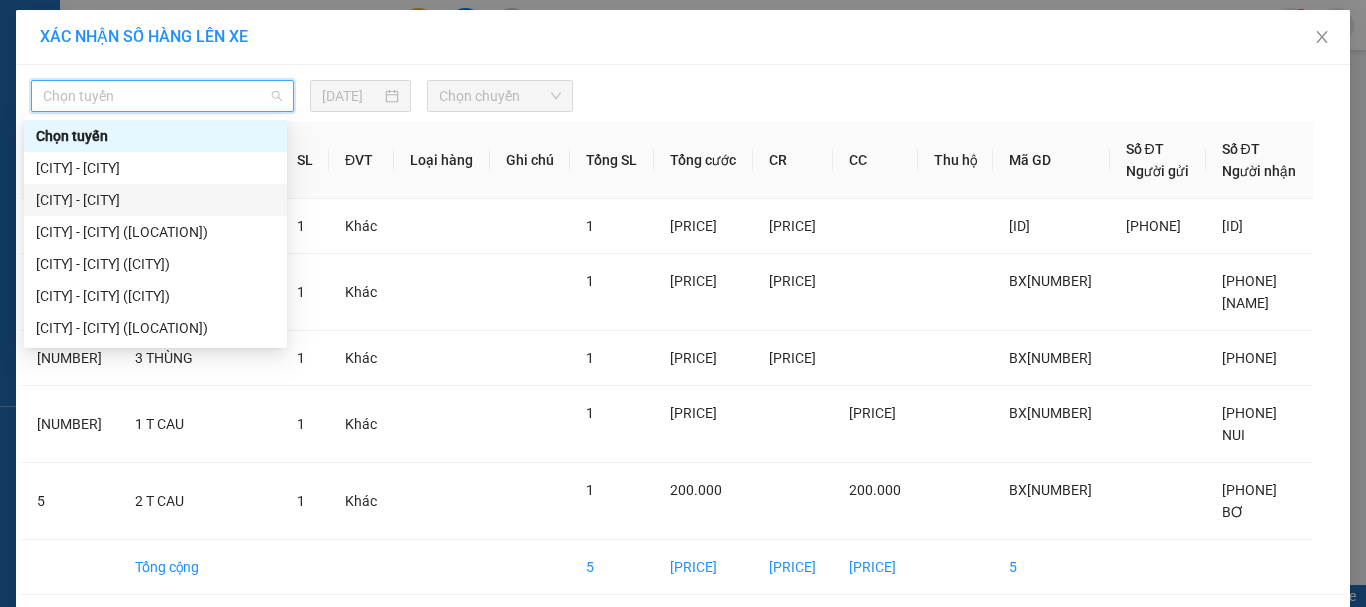 click on "[CITY] - [CITY]" at bounding box center (155, 200) 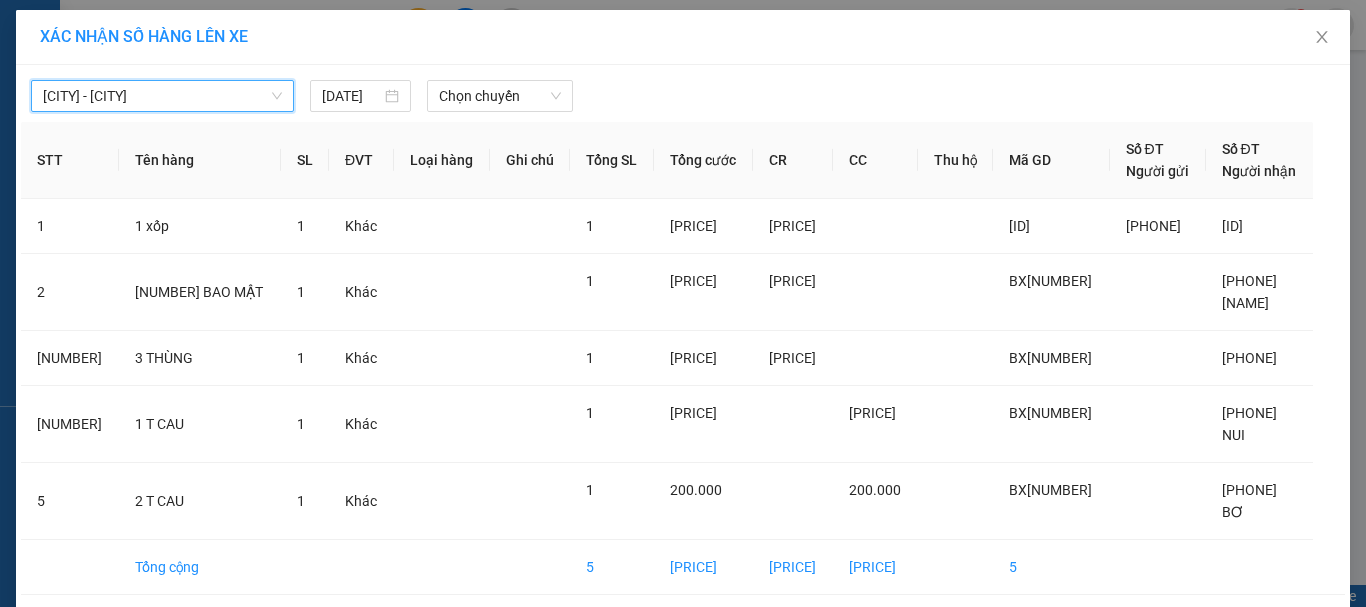click on "Chọn chuyến" at bounding box center [500, 96] 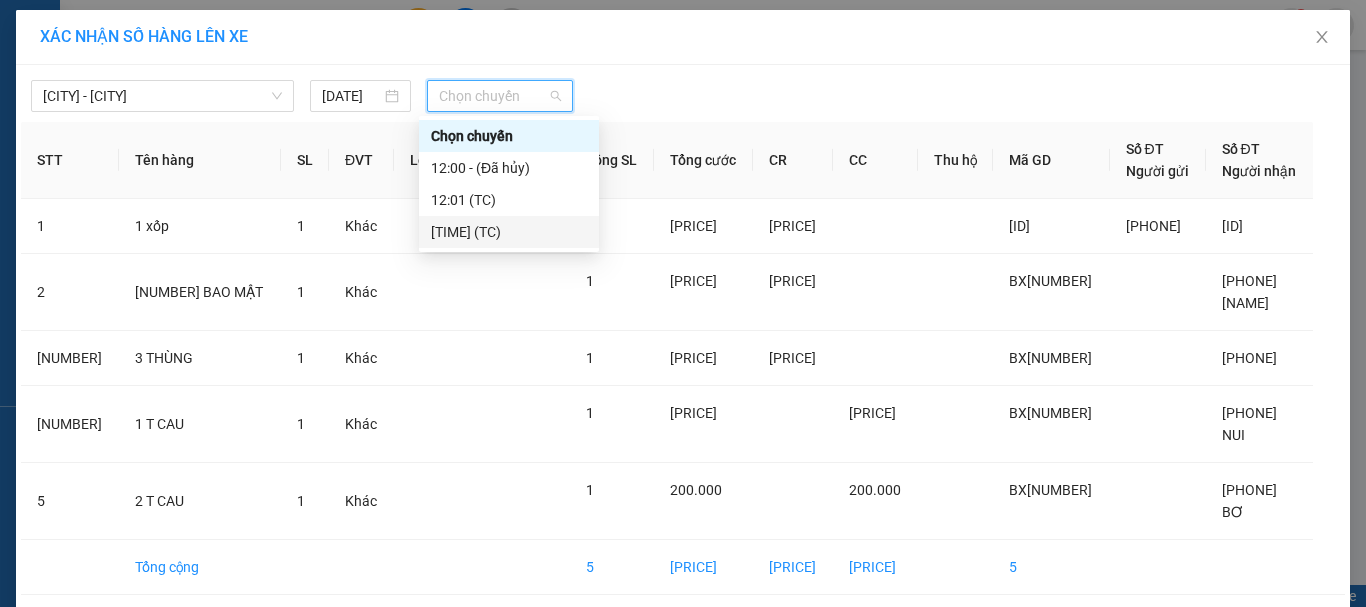 click on "[TIME] (TC)" at bounding box center (509, 232) 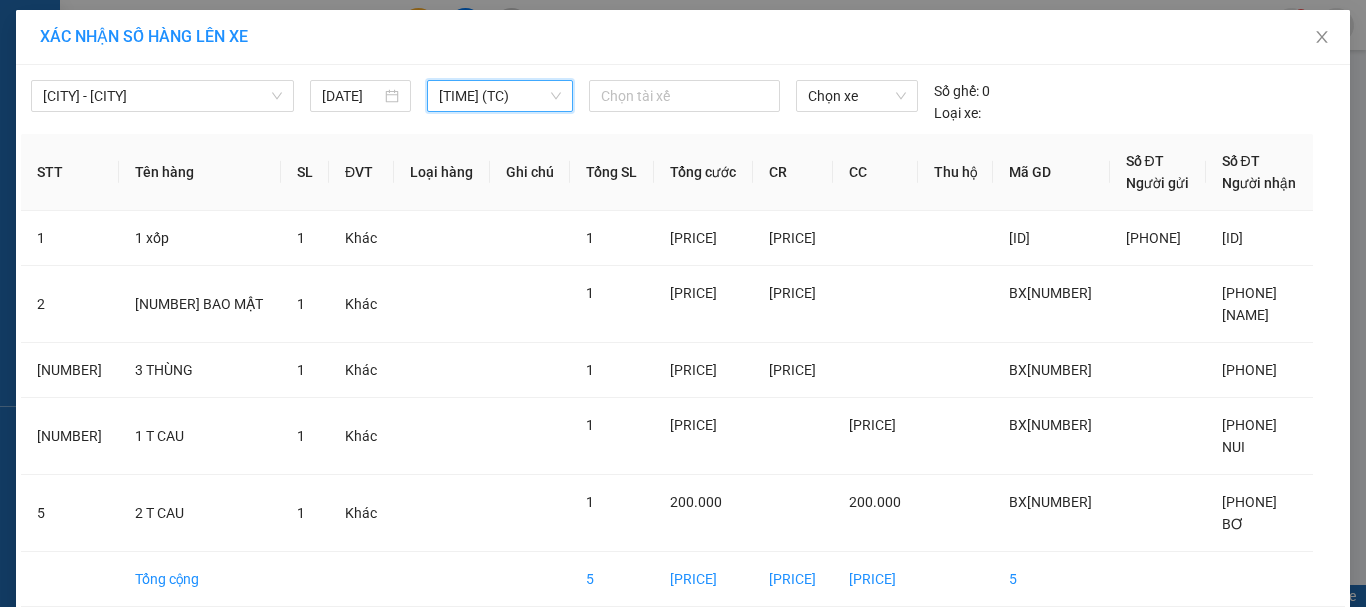 scroll, scrollTop: 91, scrollLeft: 0, axis: vertical 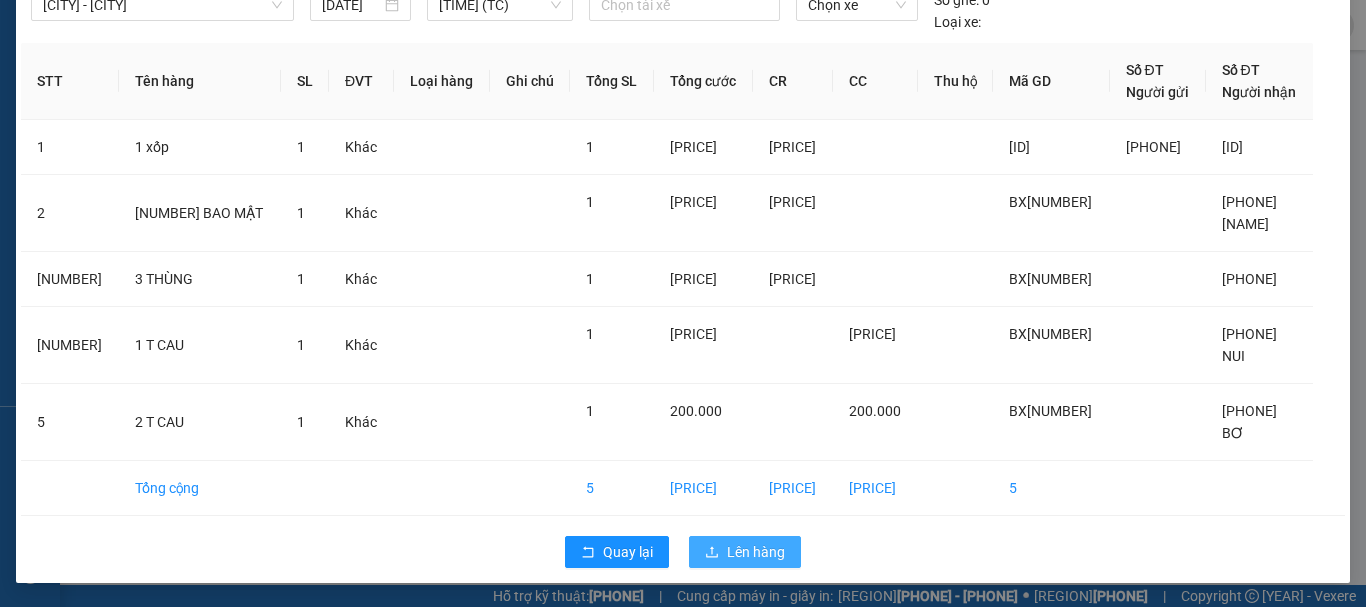 click on "Lên hàng" at bounding box center [628, 552] 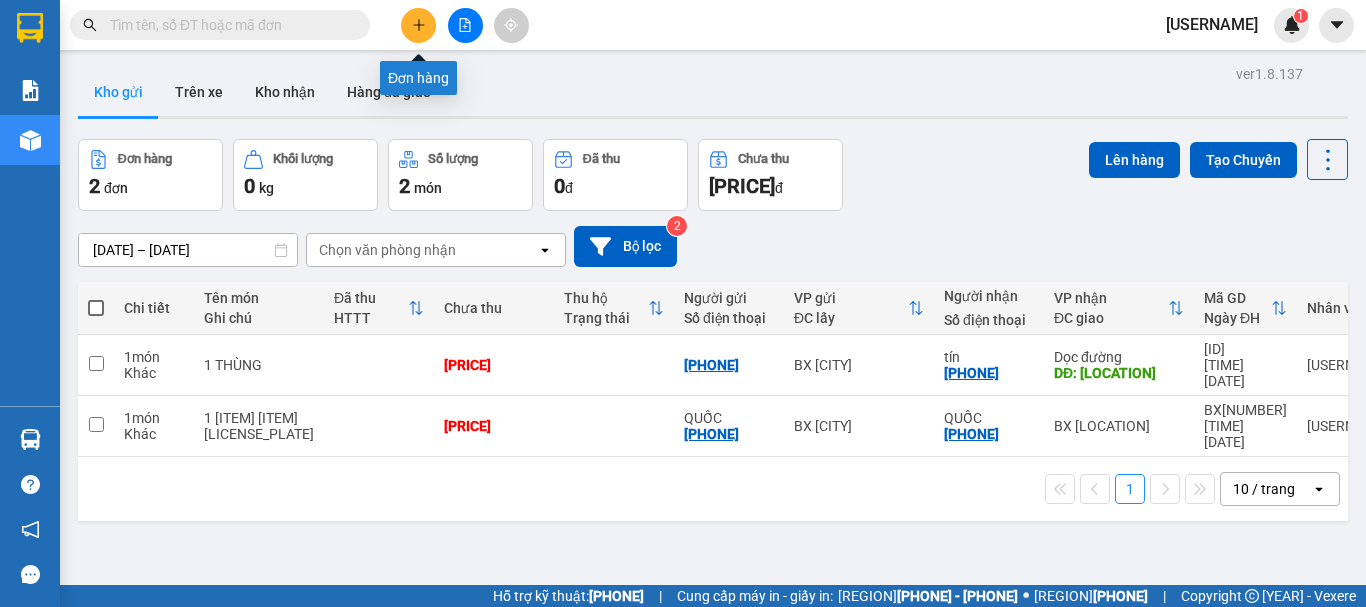 click at bounding box center (419, 25) 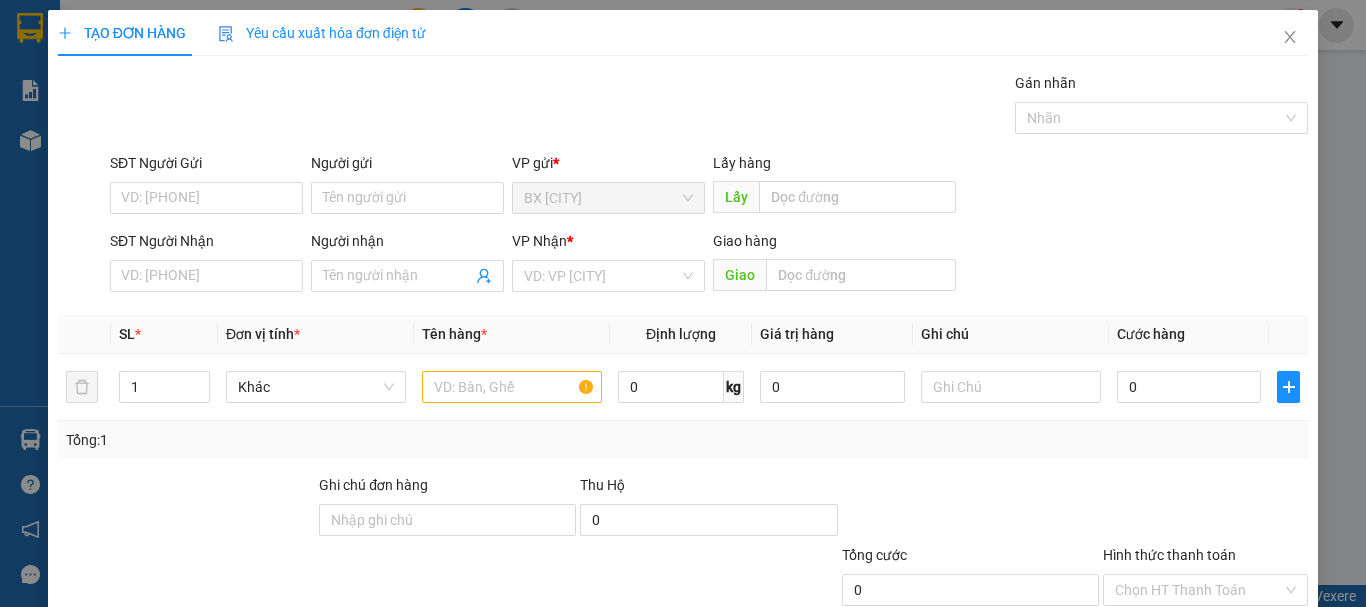 click on "SĐT Người Nhận" at bounding box center [206, 276] 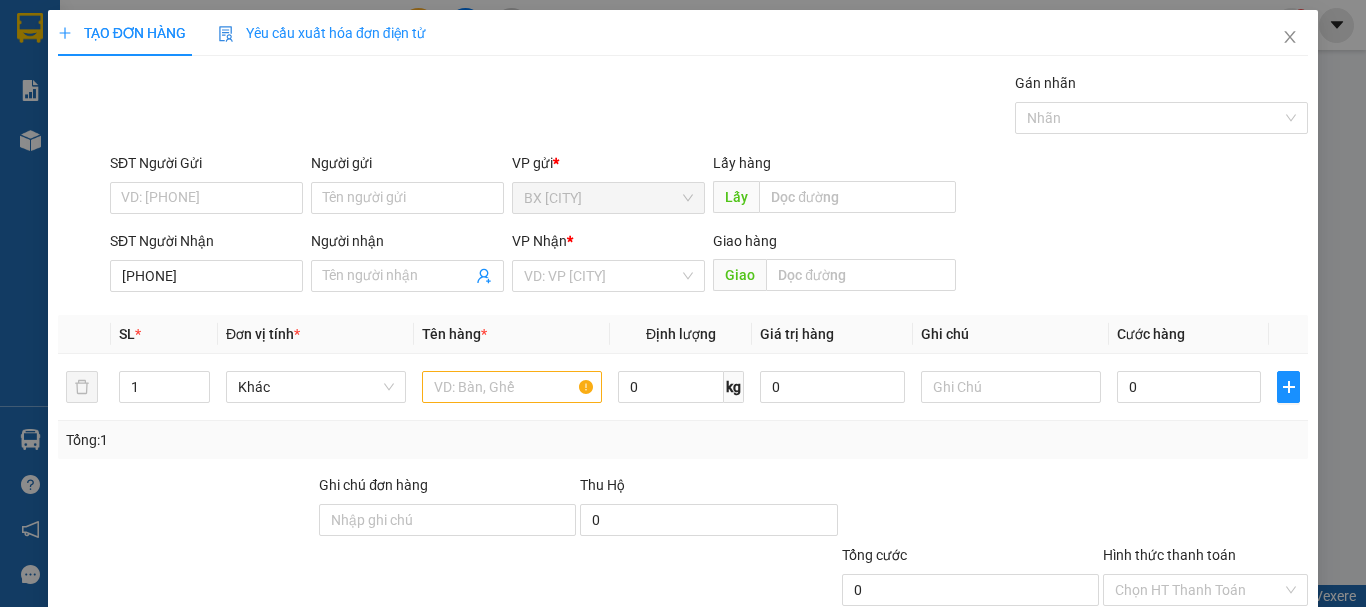 click on "[PHONE]" at bounding box center (206, 276) 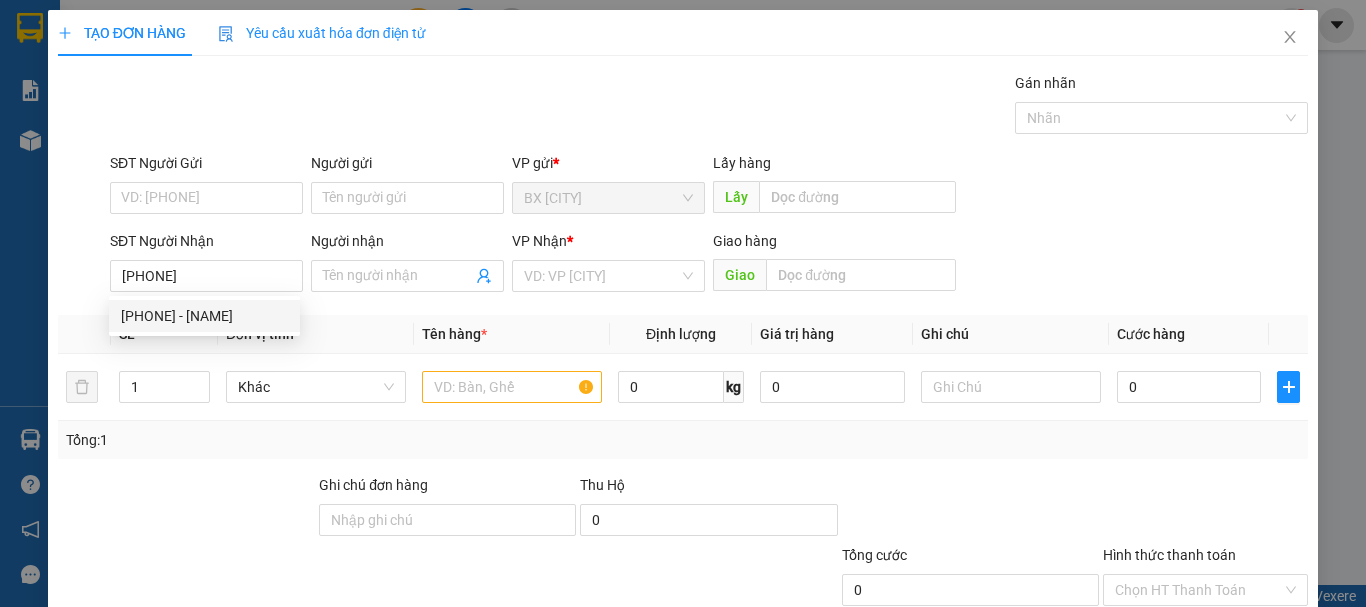 click on "[PHONE] - [NAME]" at bounding box center (204, 316) 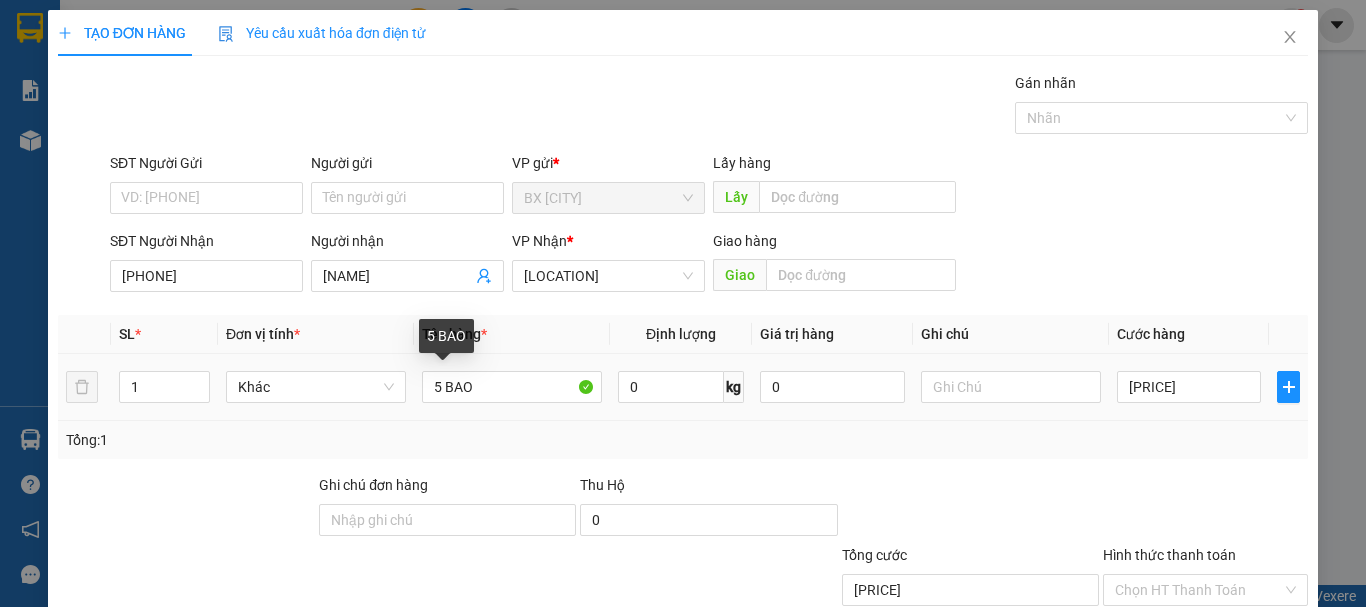 type on "[PHONE]" 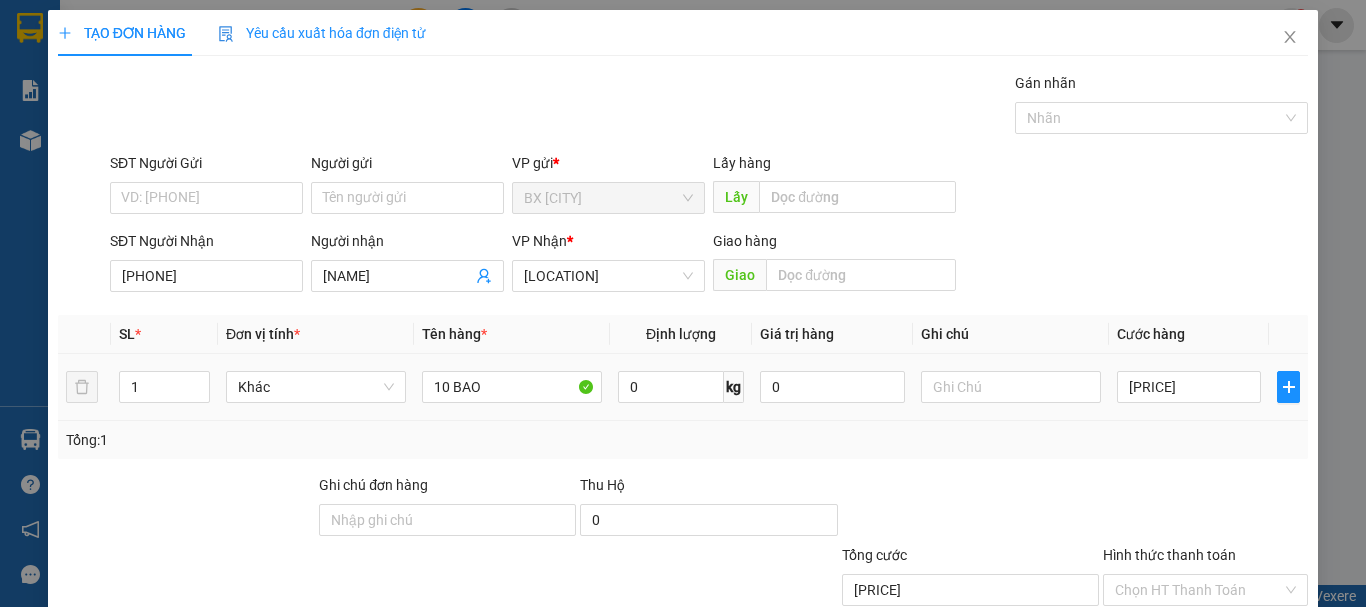 type on "10 BAO" 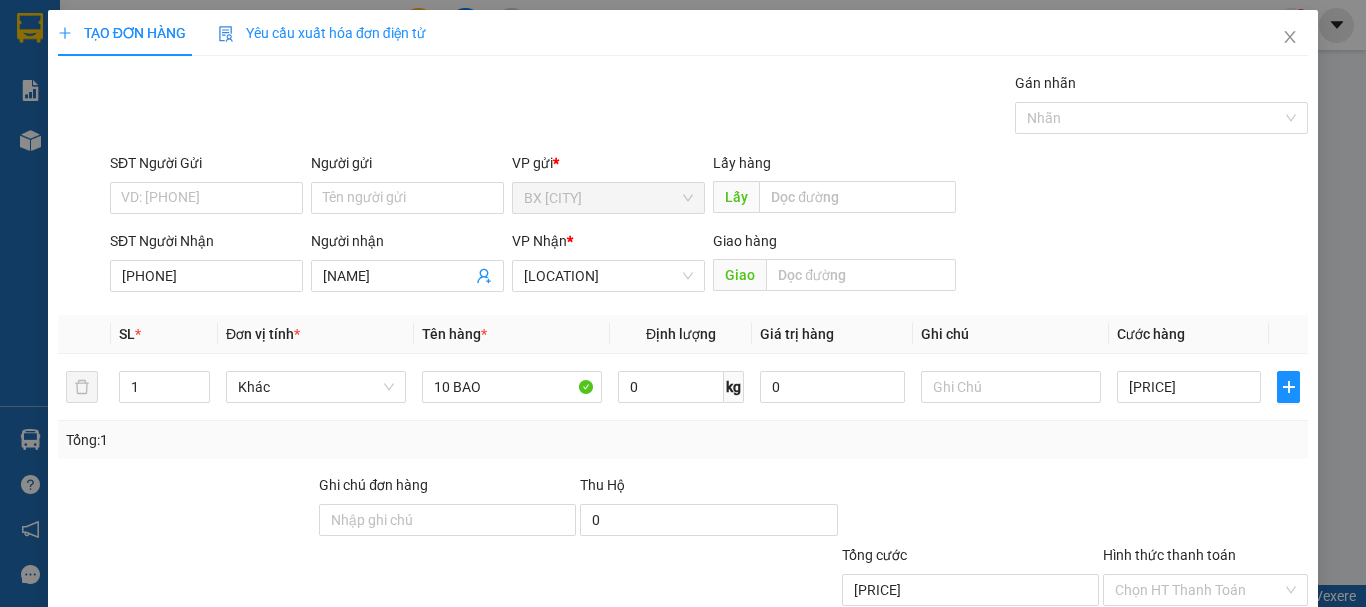 type on "[PRICE]" 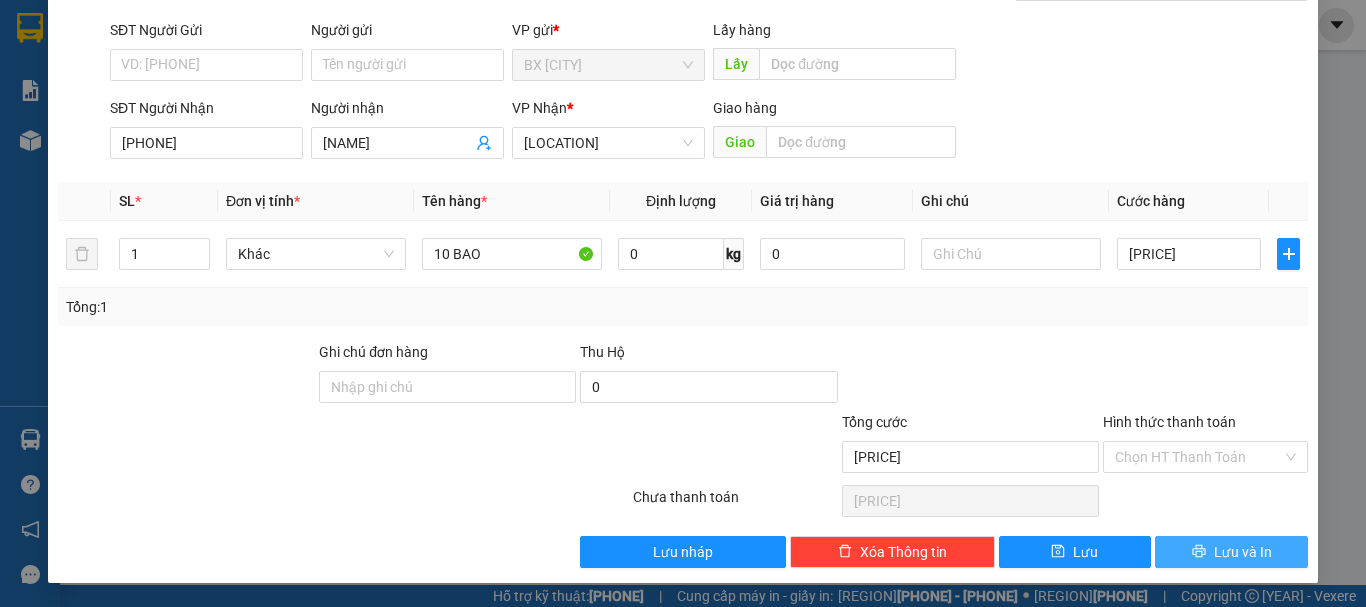 click on "Lưu và In" at bounding box center (1243, 552) 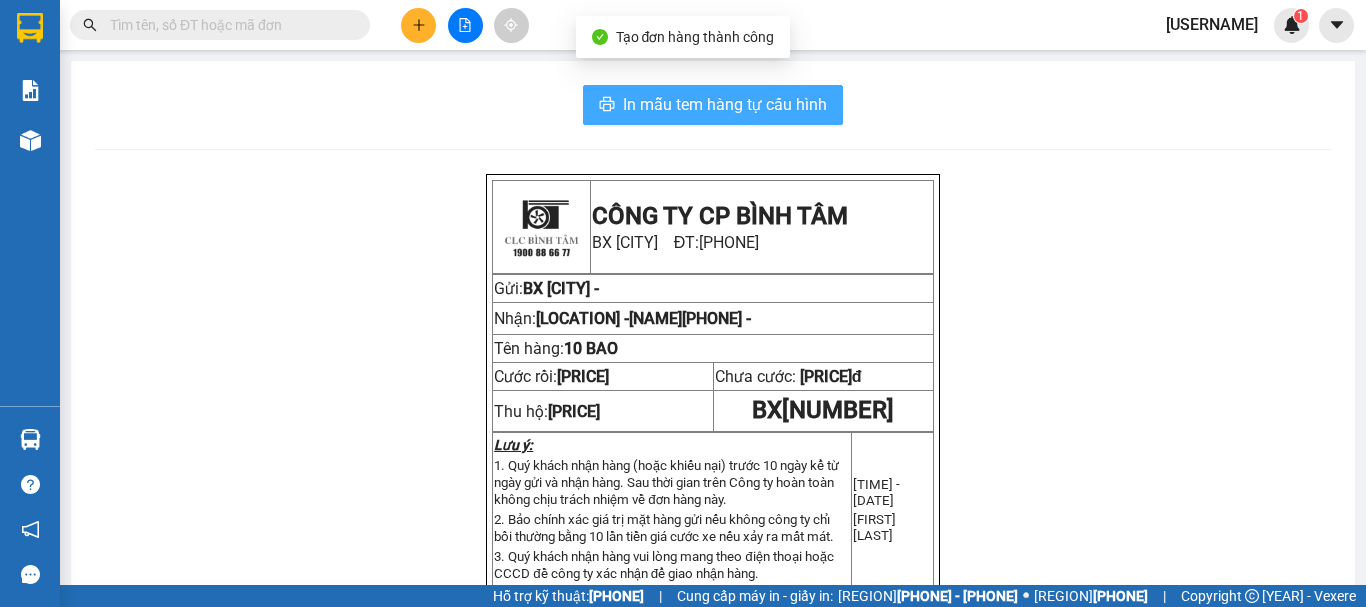 click on "In mẫu tem hàng tự cấu hình" at bounding box center [725, 104] 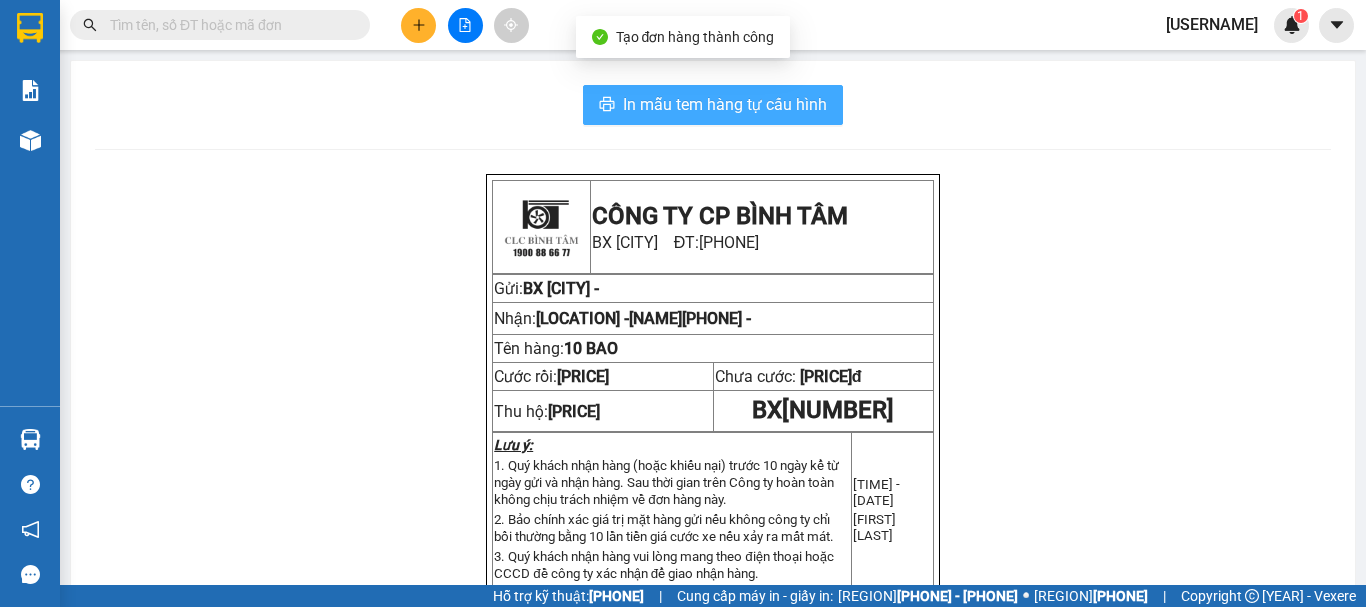 scroll, scrollTop: 0, scrollLeft: 0, axis: both 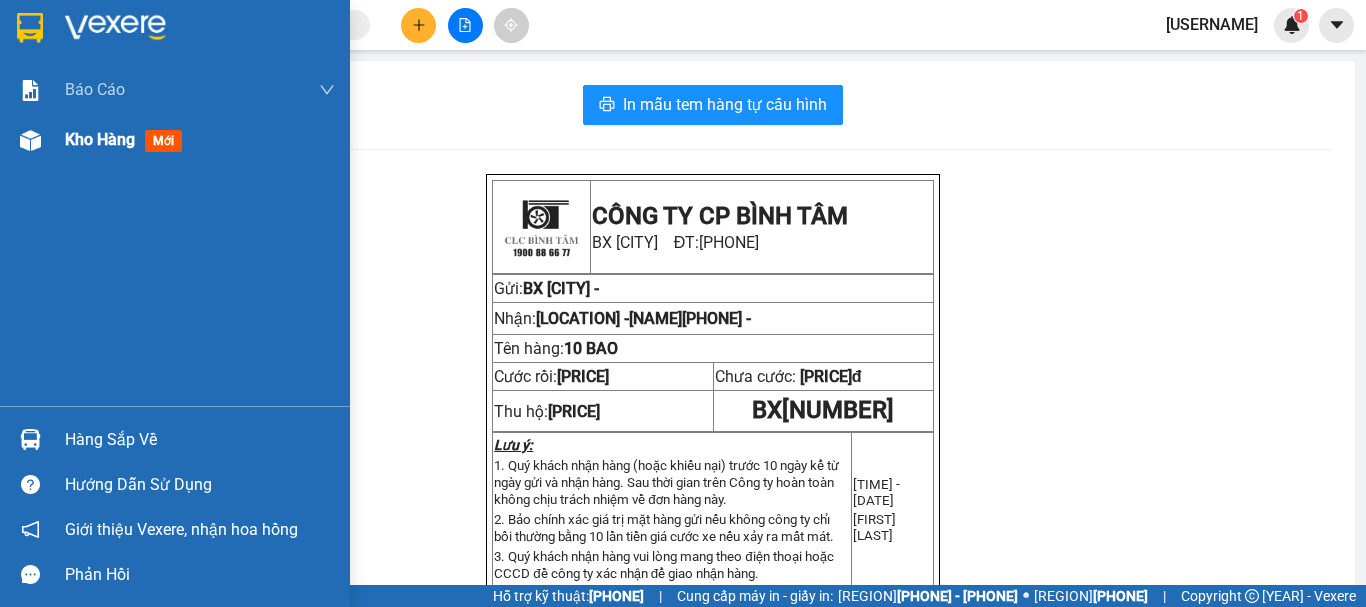 click on "Kho hàng mới" at bounding box center (175, 90) 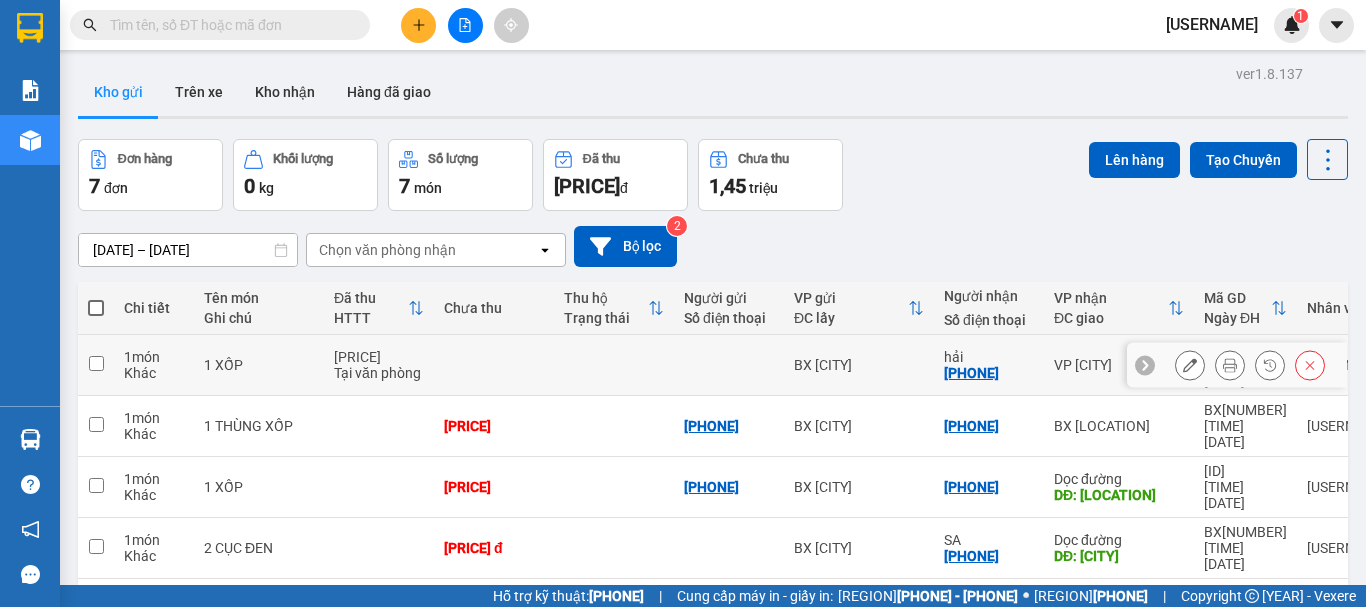 click on "Tại văn phòng" at bounding box center [154, 357] 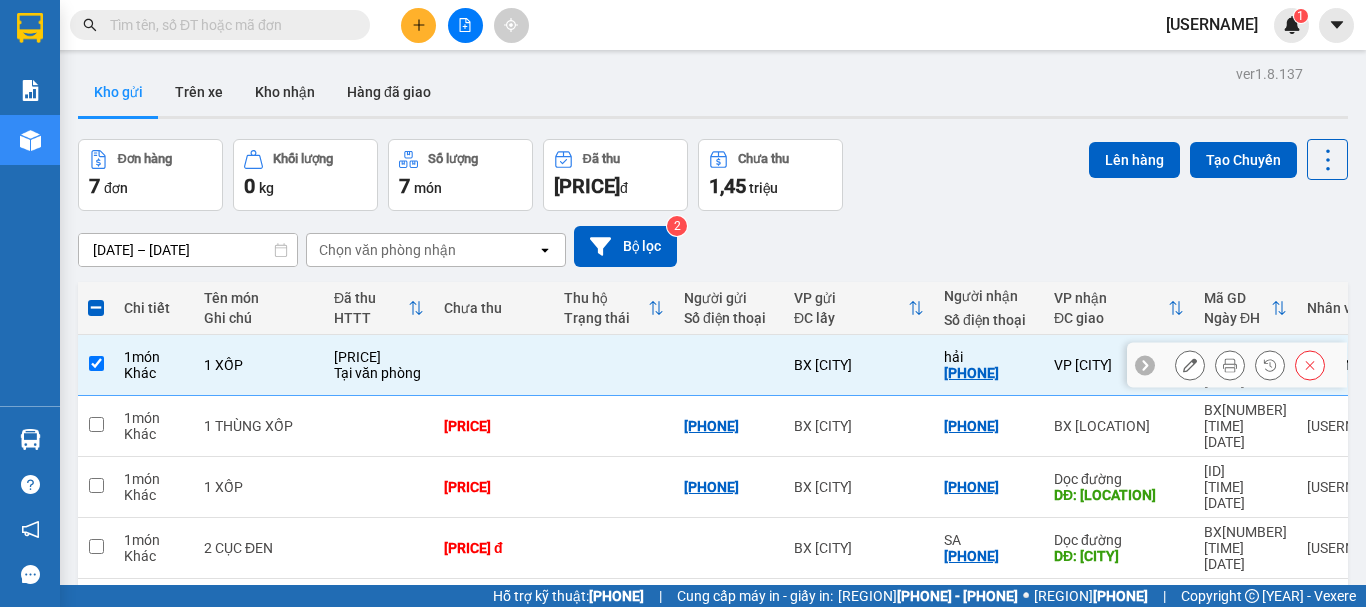 click on "Tại văn phòng" at bounding box center (154, 357) 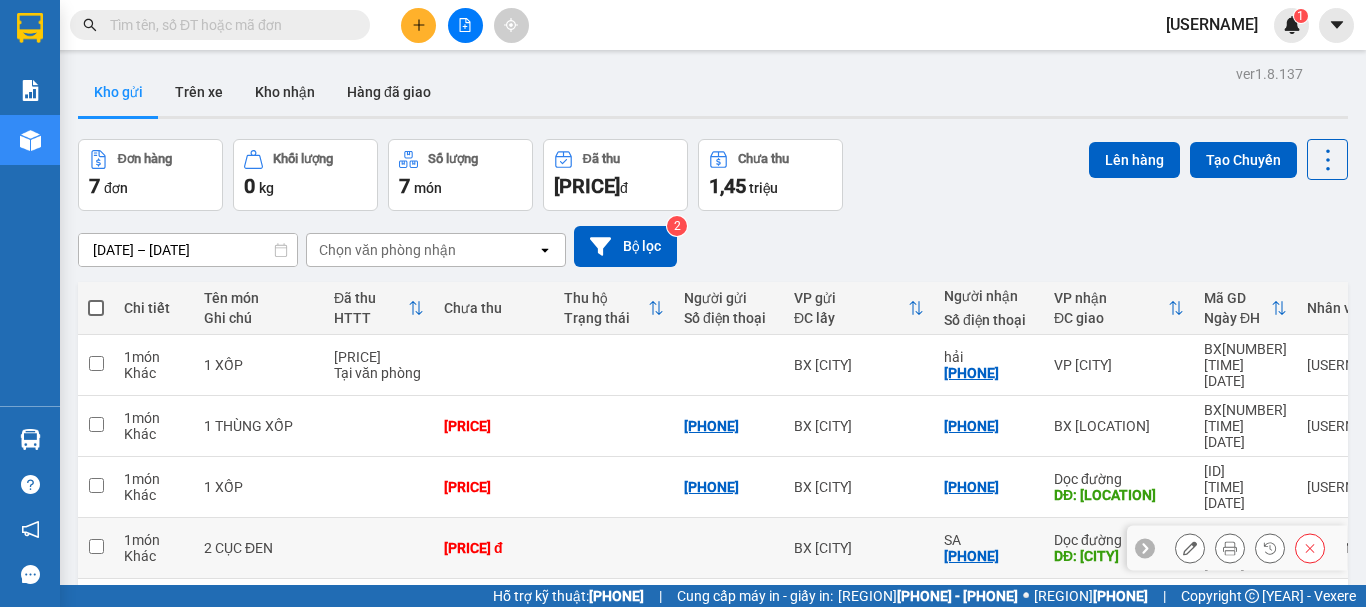click at bounding box center (379, 548) 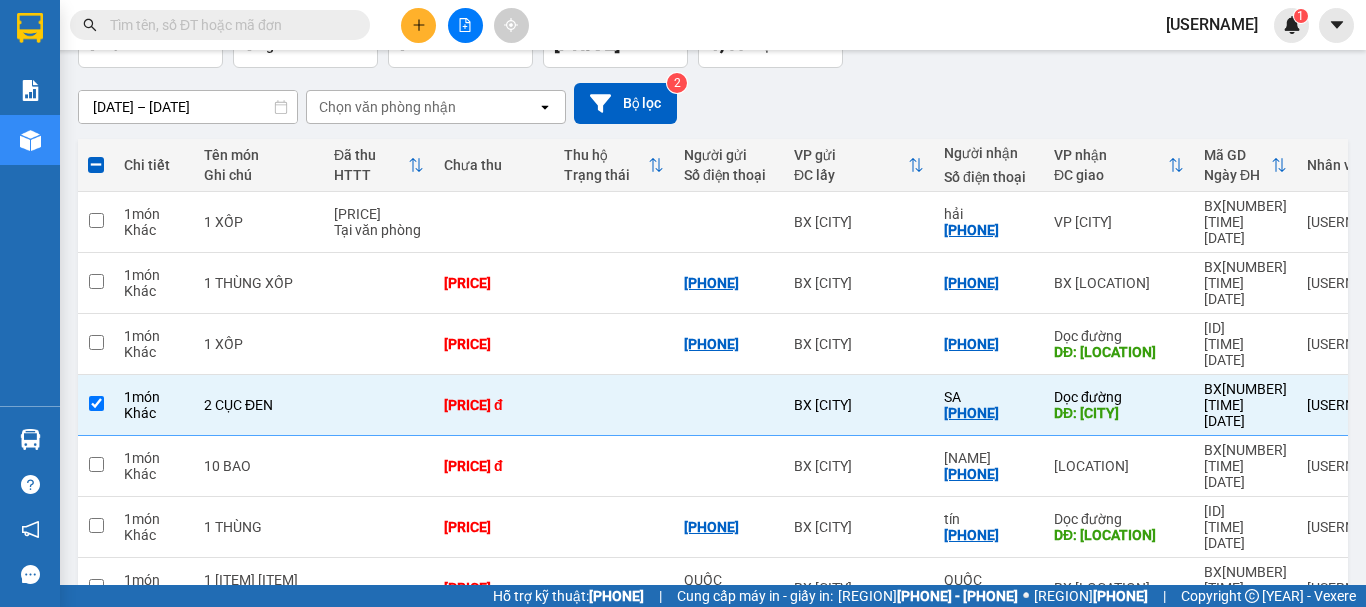 scroll, scrollTop: 155, scrollLeft: 0, axis: vertical 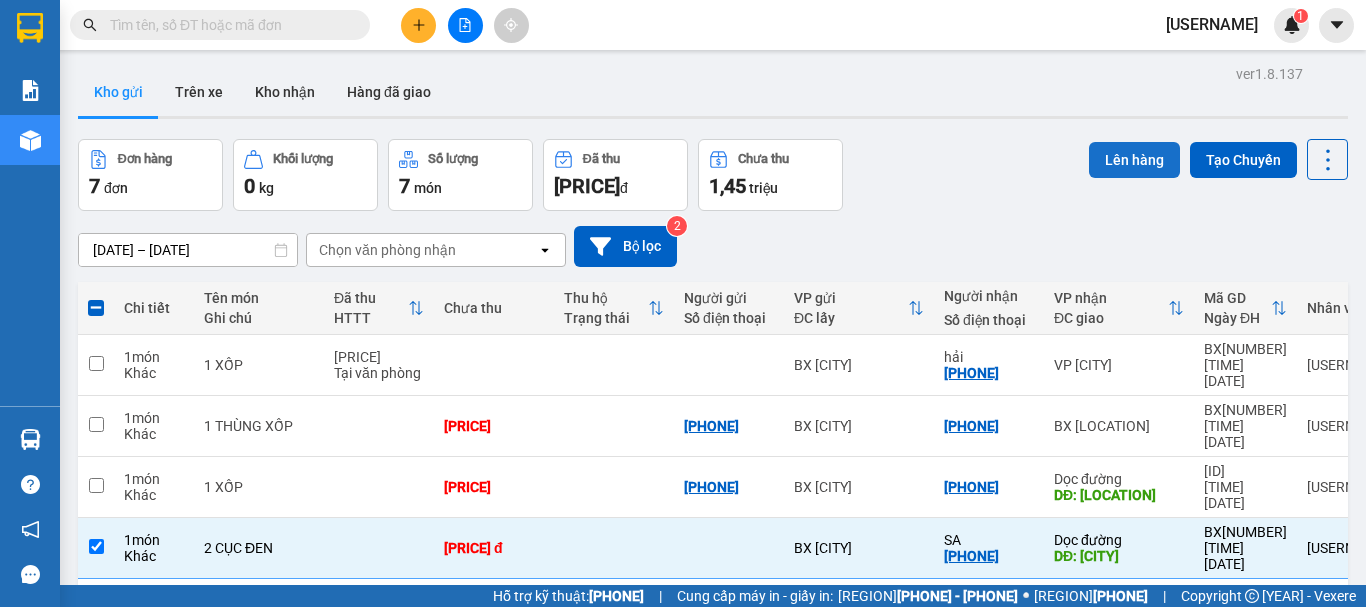 click on "Lên hàng" at bounding box center [1134, 160] 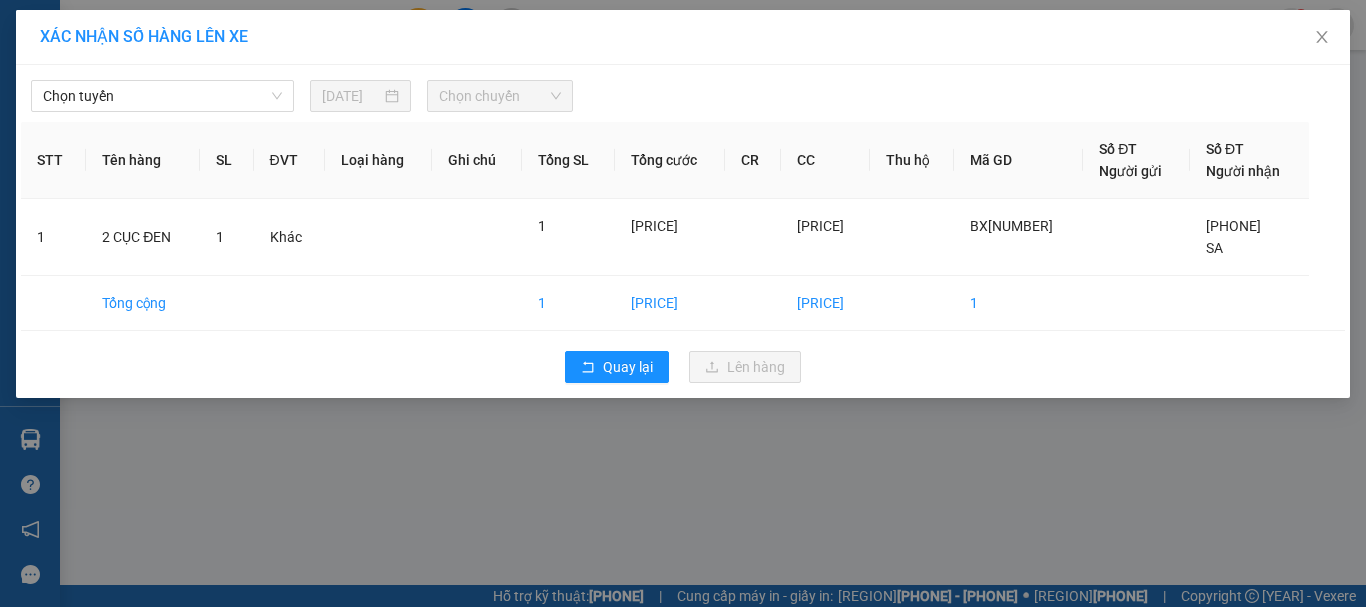 click on "Chọn tuyến" at bounding box center [162, 96] 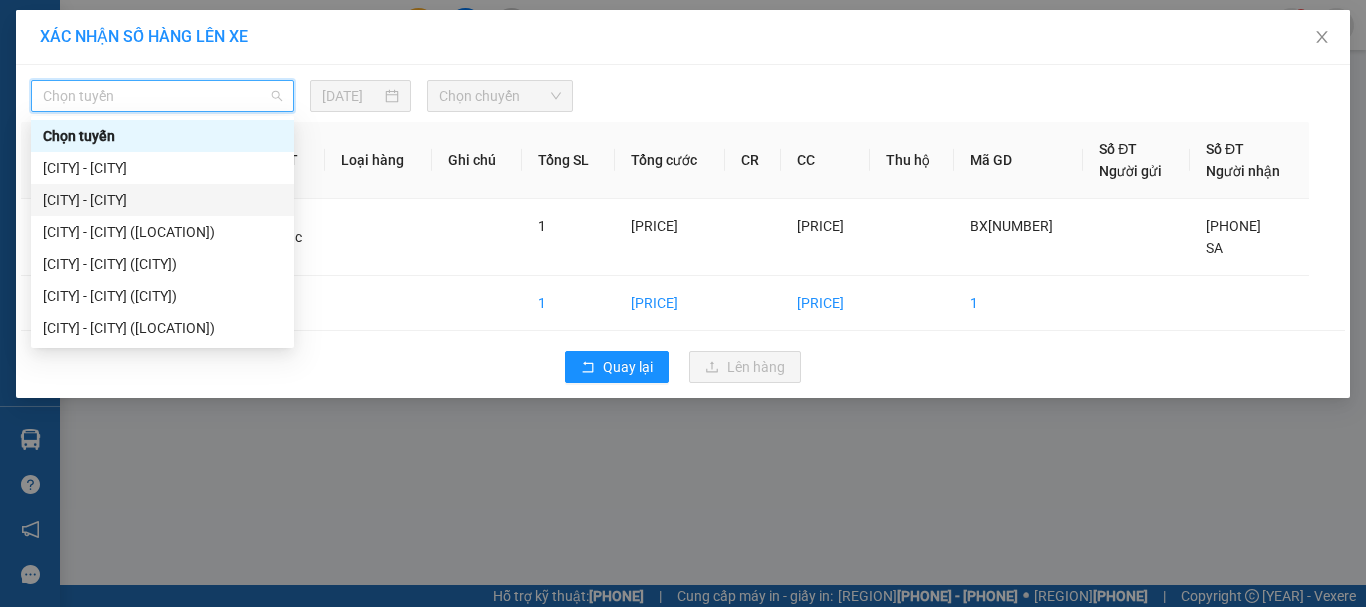 click on "[CITY] - [CITY]" at bounding box center (162, 200) 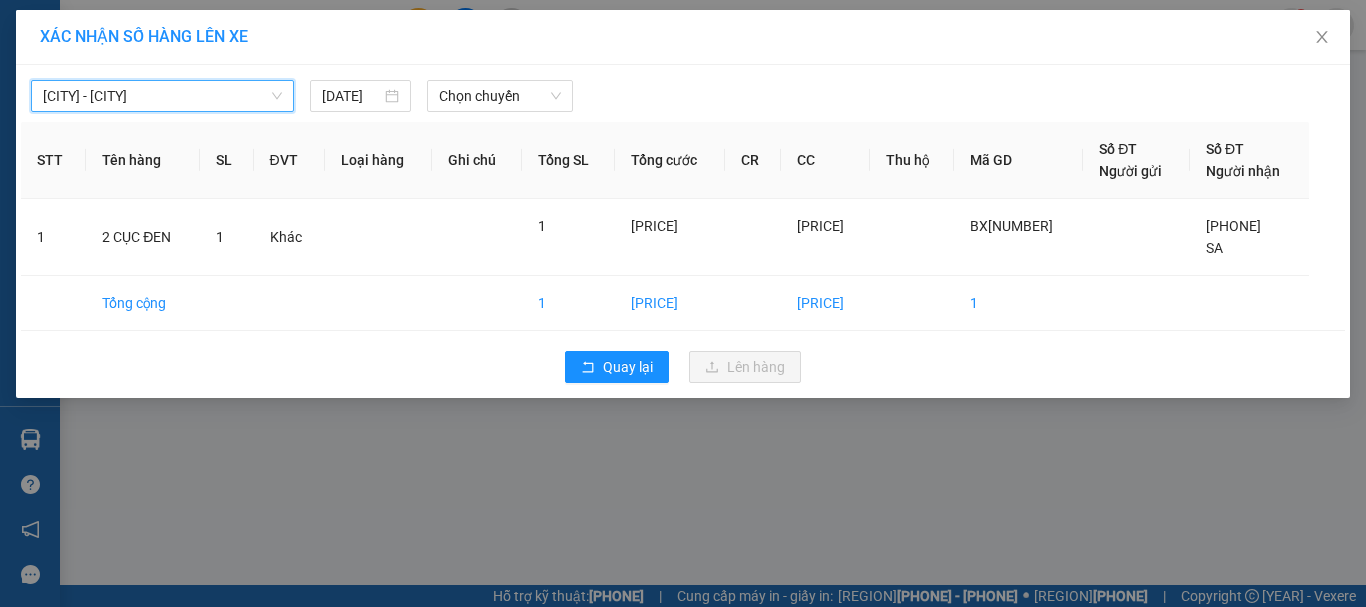 click on "Chọn chuyến" at bounding box center [500, 96] 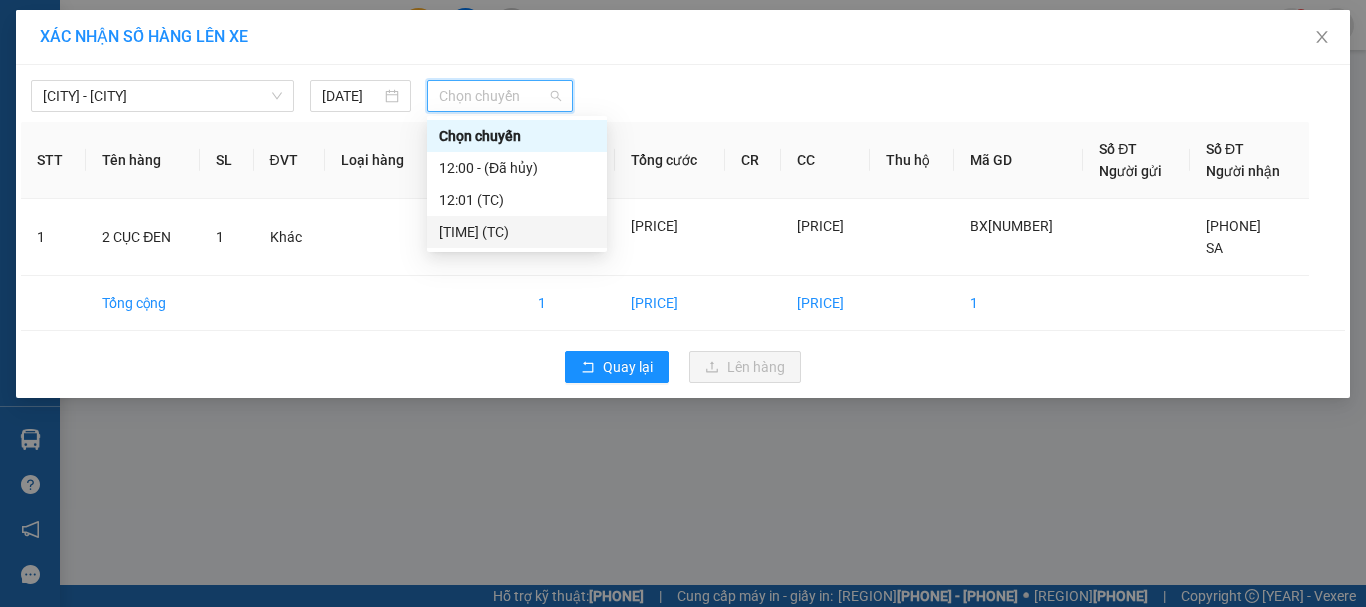 click on "[TIME] (TC)" at bounding box center [517, 232] 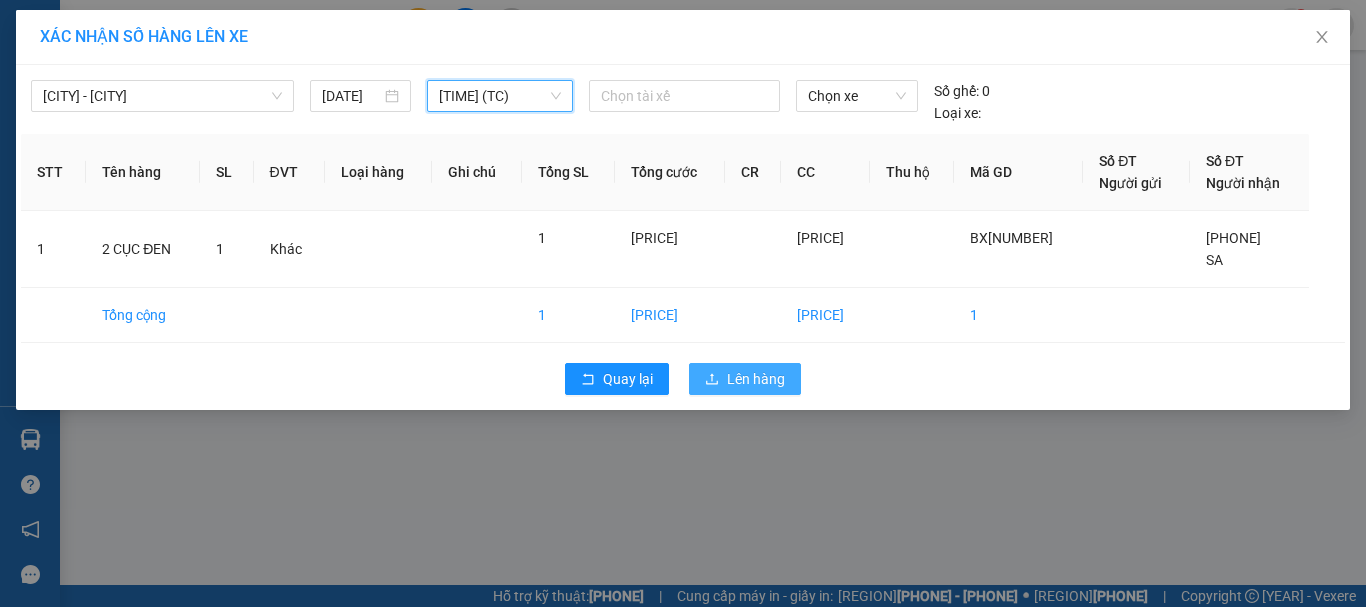 click on "Lên hàng" at bounding box center (628, 379) 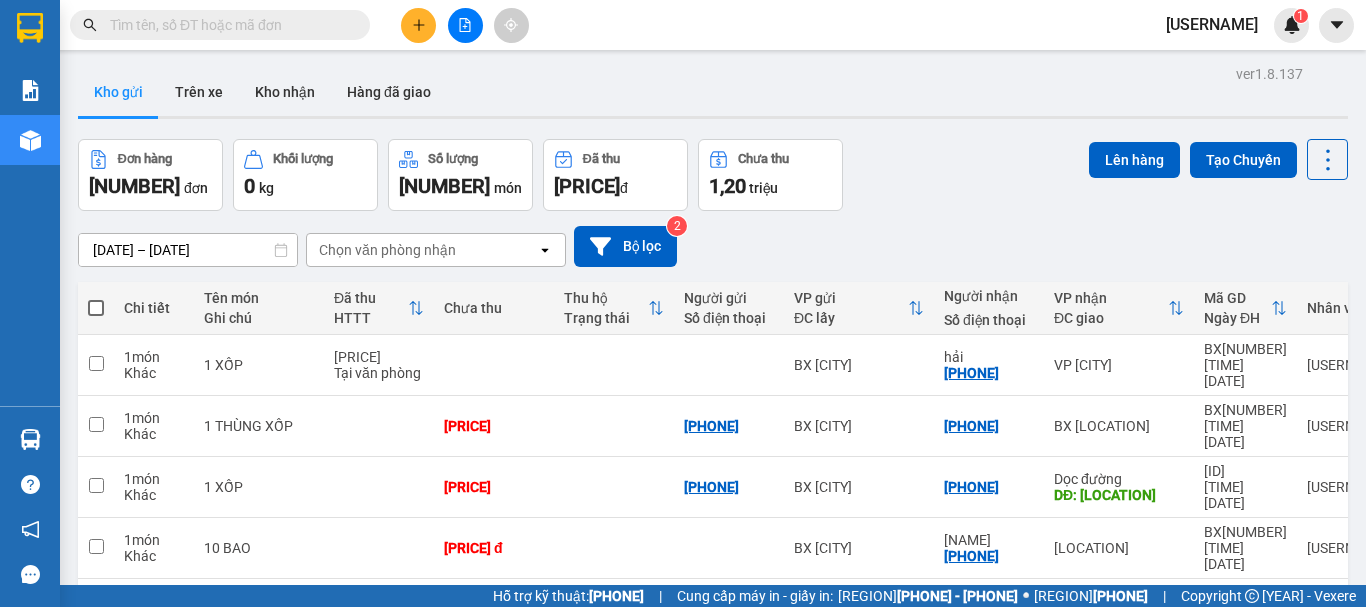 scroll, scrollTop: 110, scrollLeft: 0, axis: vertical 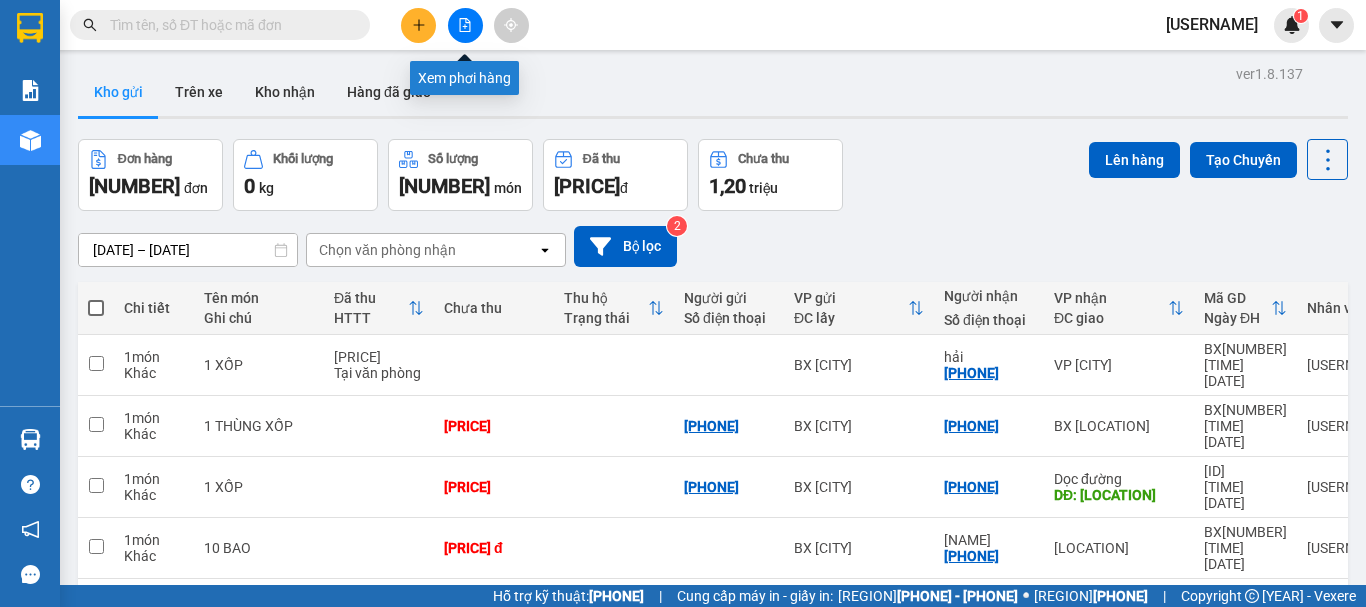 click at bounding box center (465, 25) 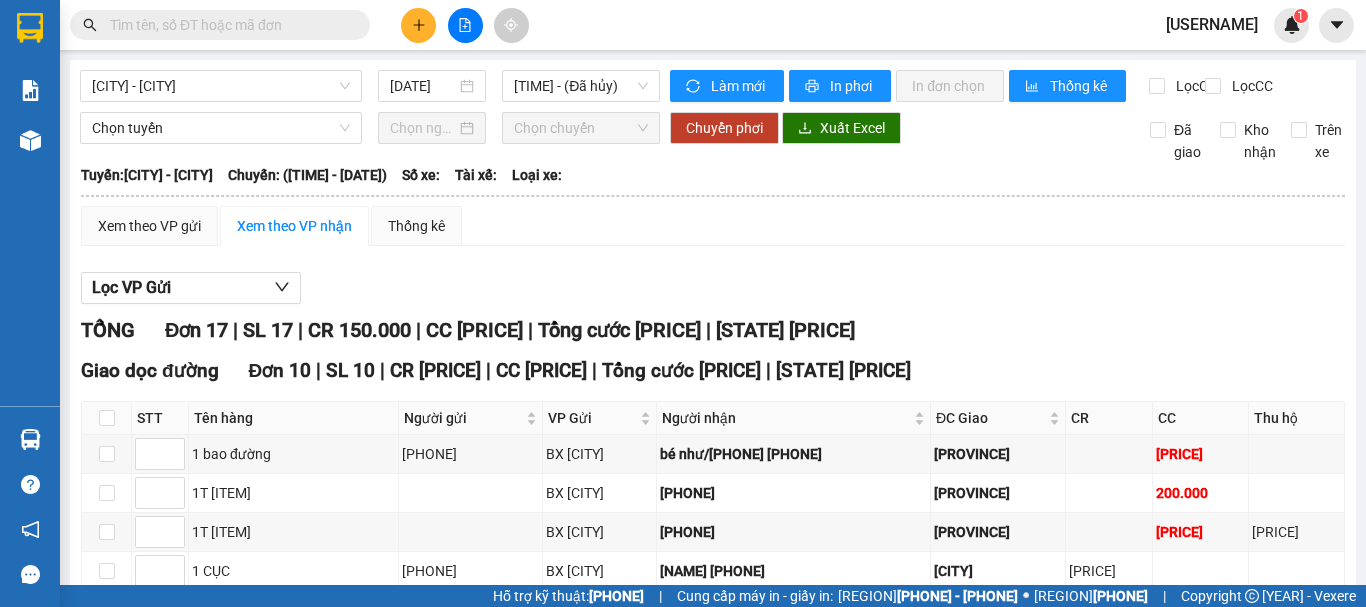 click on "[CITY] - [CITY]" at bounding box center [221, 86] 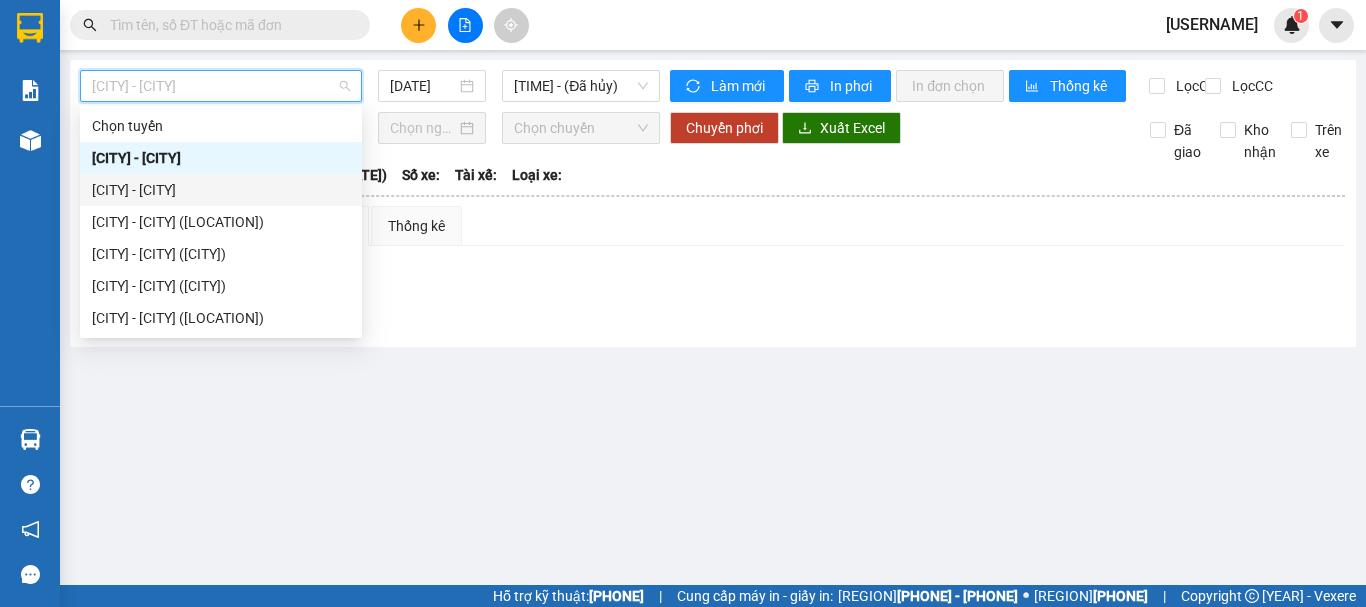 click on "[CITY] - [CITY]" at bounding box center [221, 190] 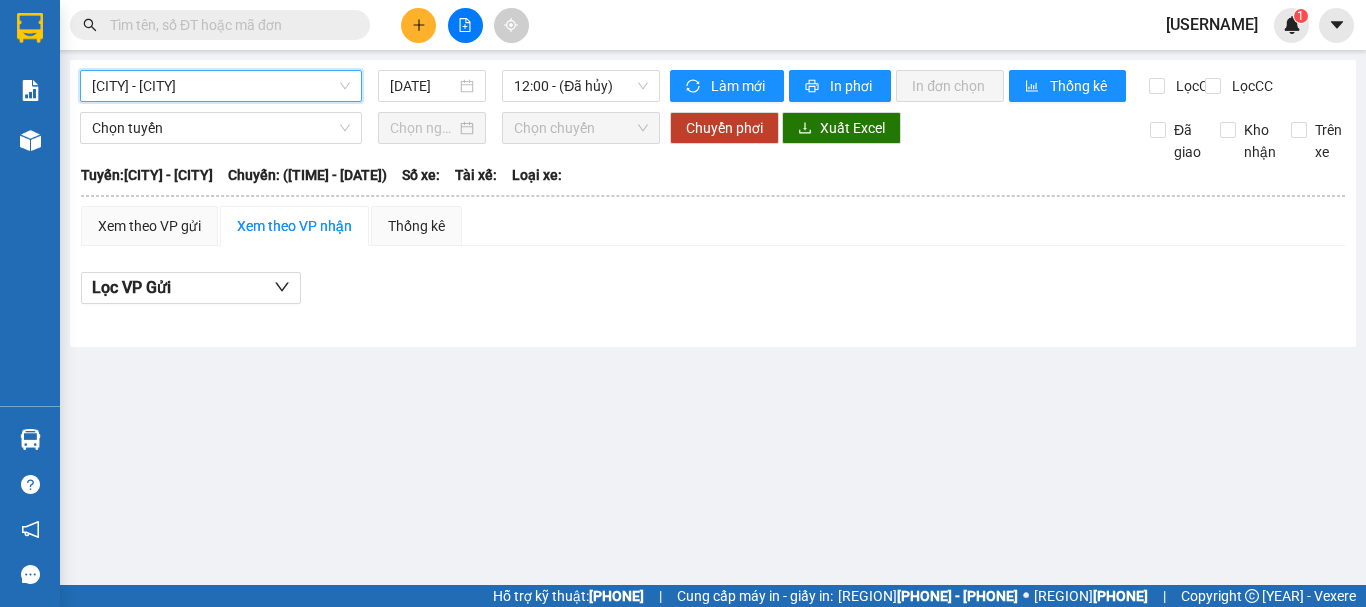 click on "[TIME] - (Đã hủy)" at bounding box center (581, 86) 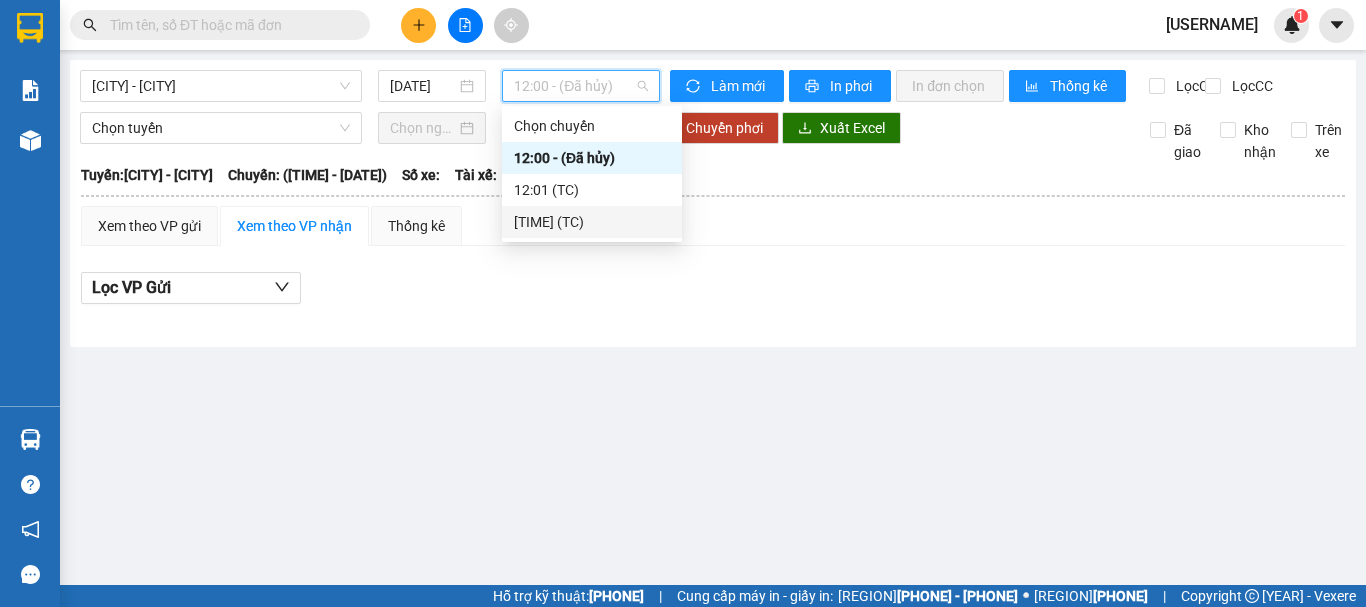 click on "[TIME] (TC)" at bounding box center (0, 0) 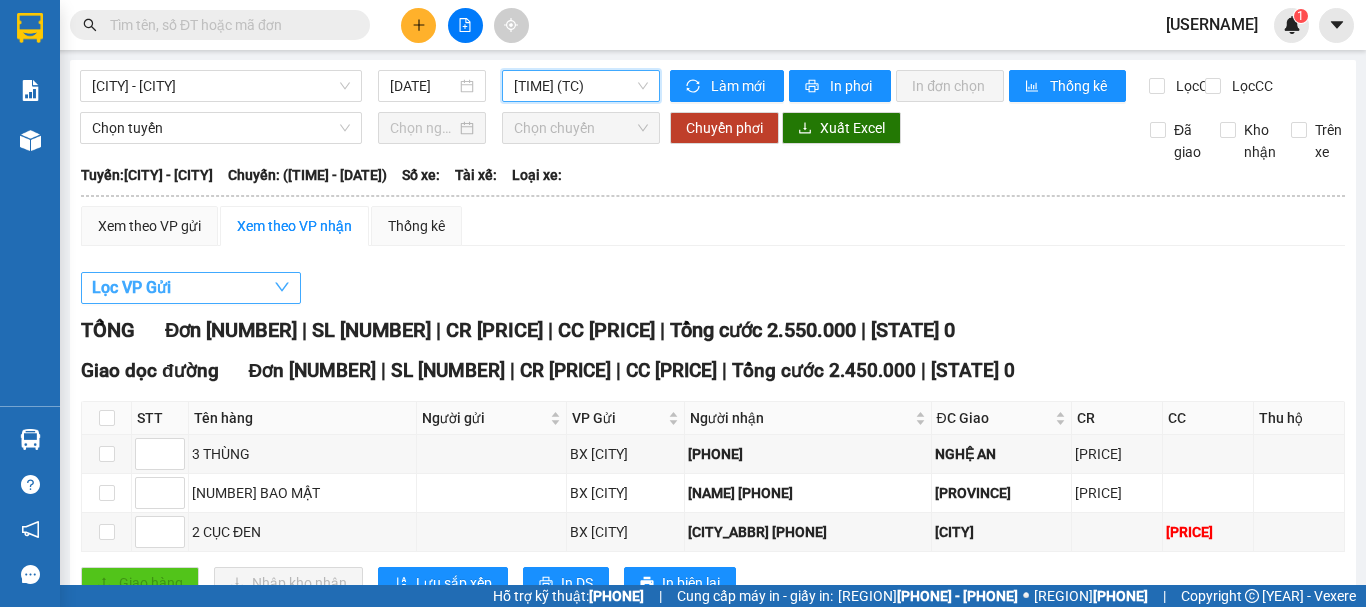 click on "Lọc VP Gửi" at bounding box center (191, 288) 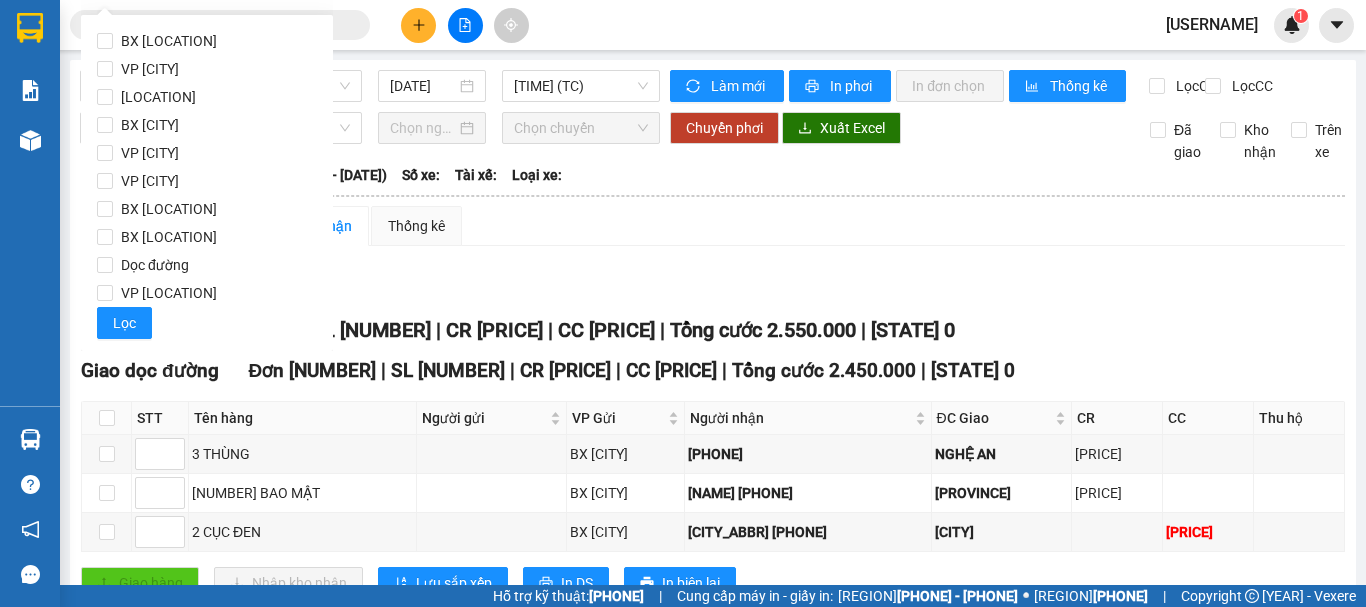 click on "BX [CITY]" at bounding box center [207, 41] 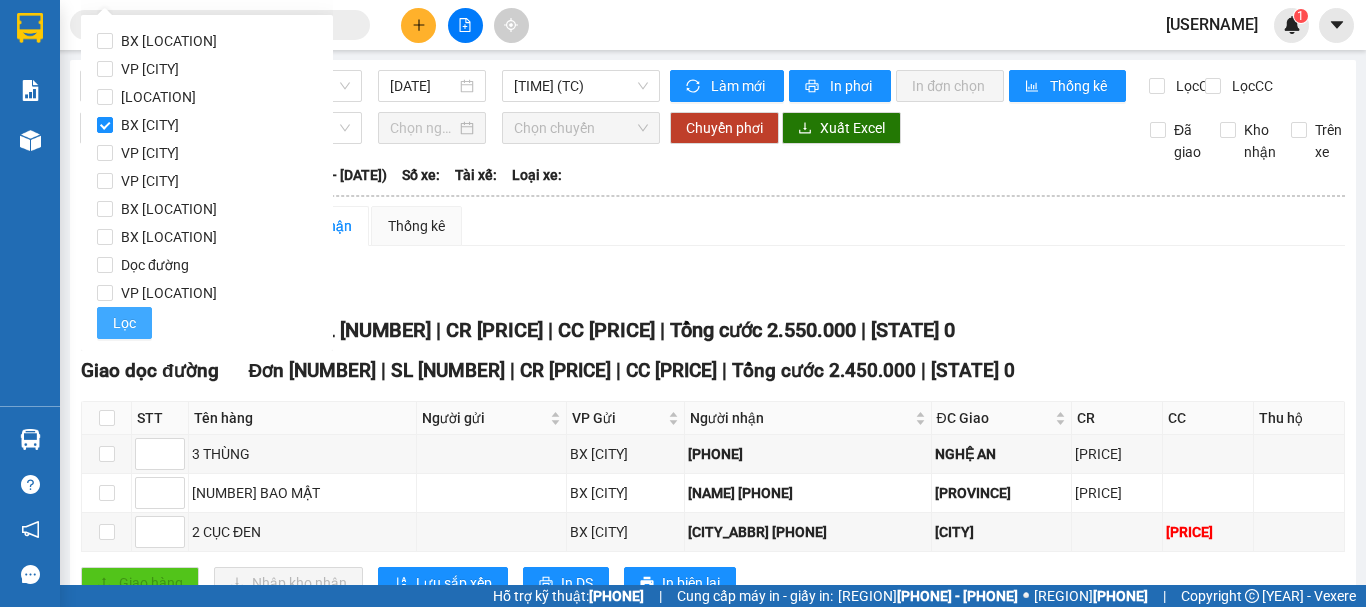 click on "Lọc" at bounding box center (124, 323) 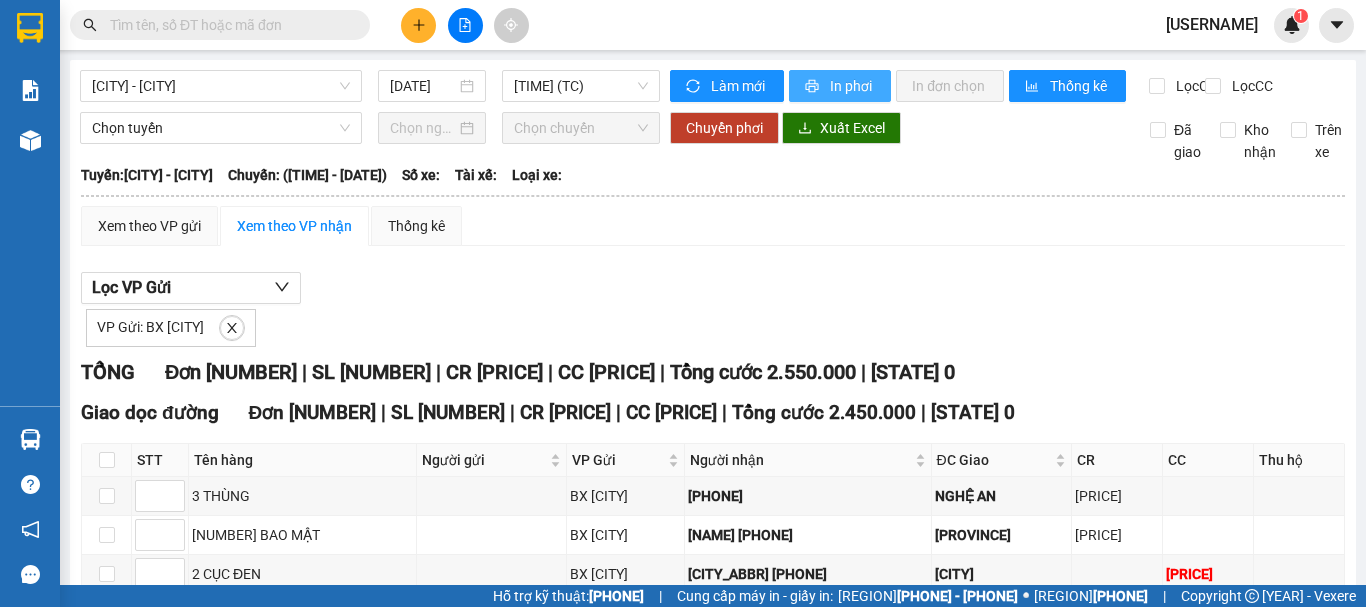 click on "In phơi" at bounding box center [739, 86] 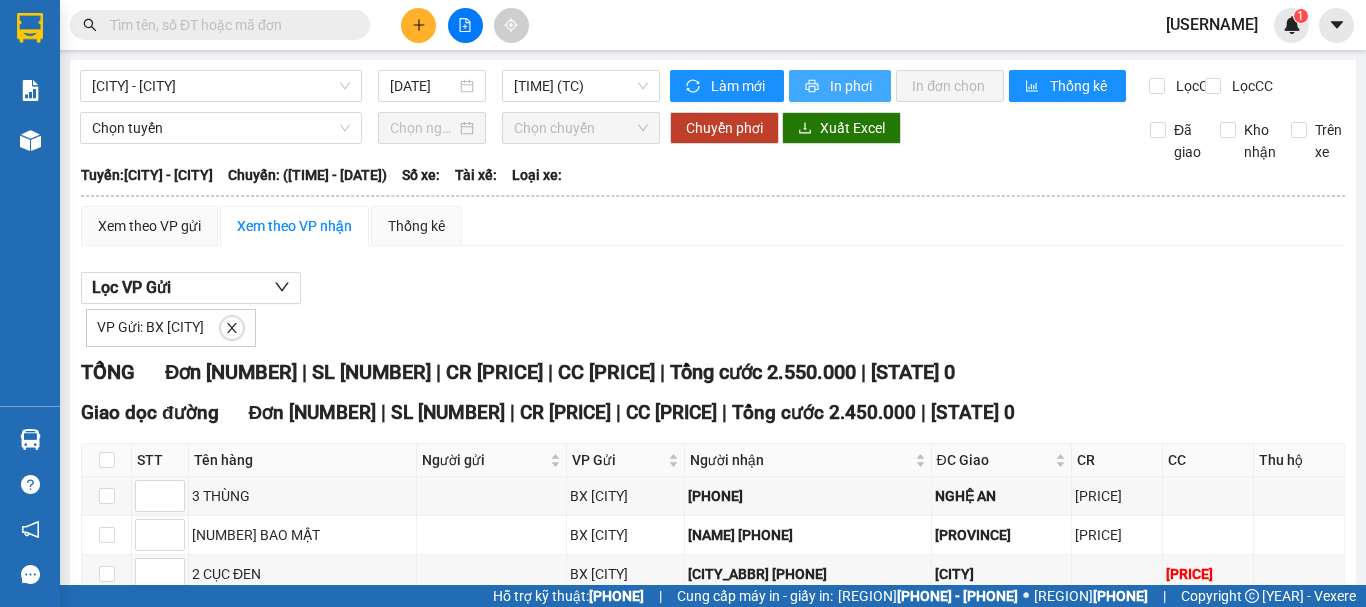 scroll, scrollTop: 0, scrollLeft: 0, axis: both 